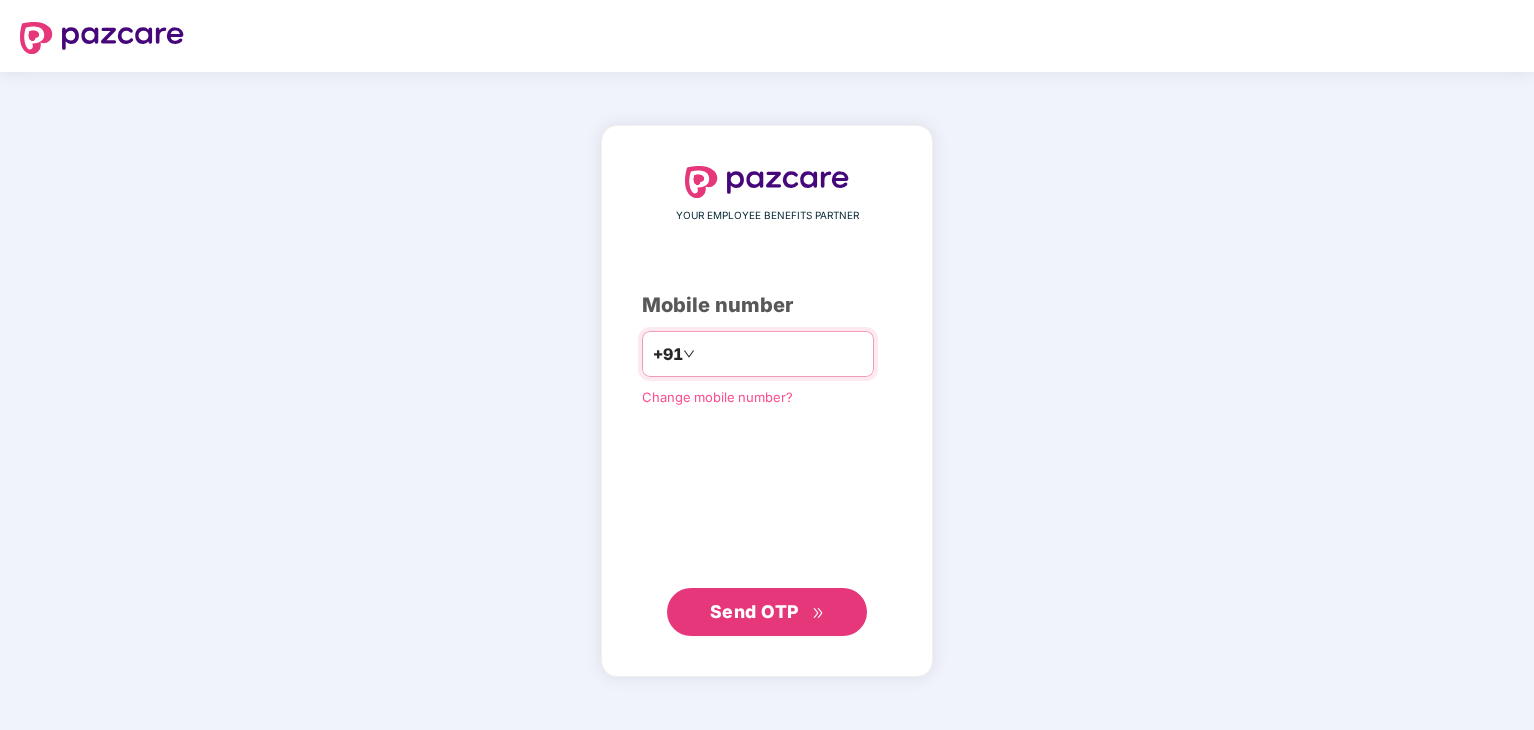 scroll, scrollTop: 0, scrollLeft: 0, axis: both 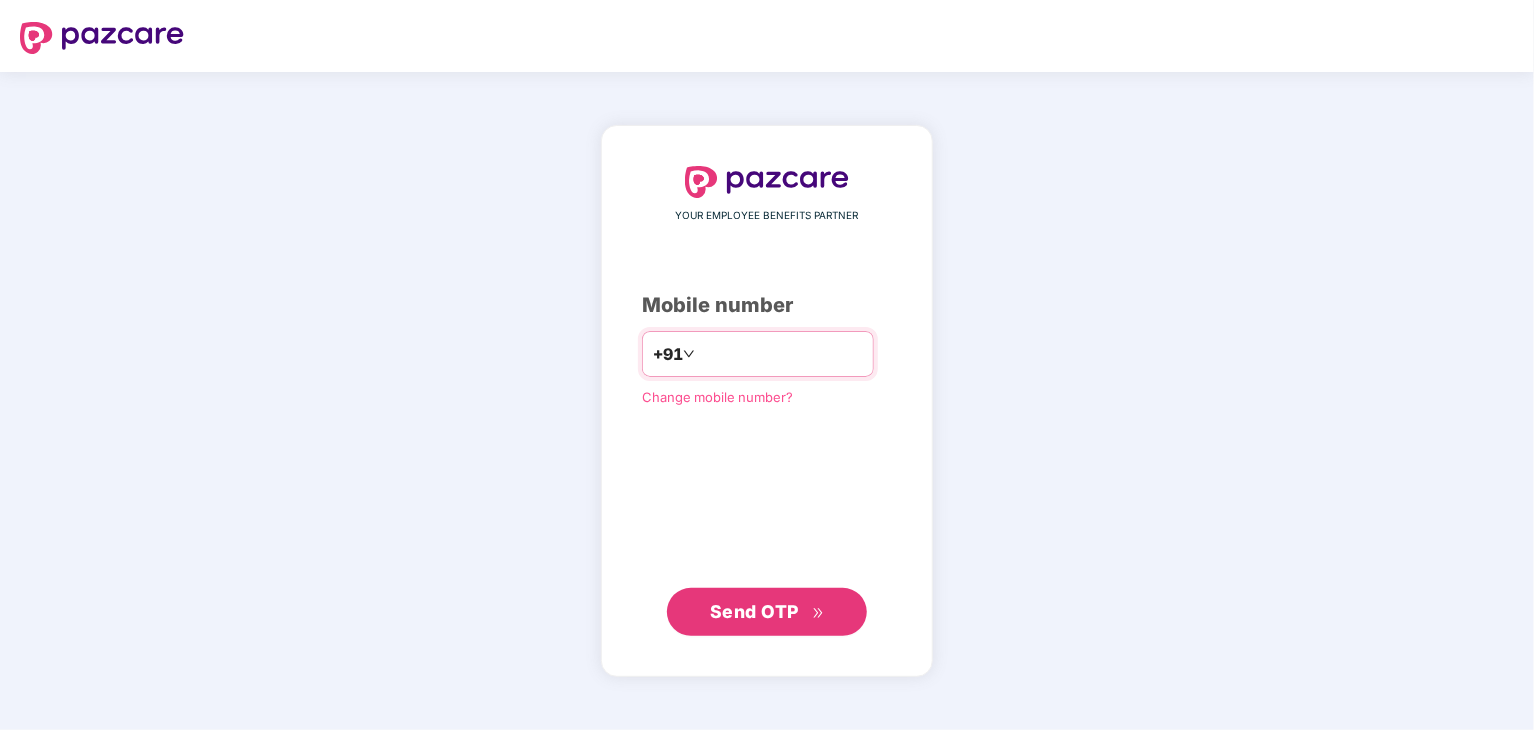 type on "**********" 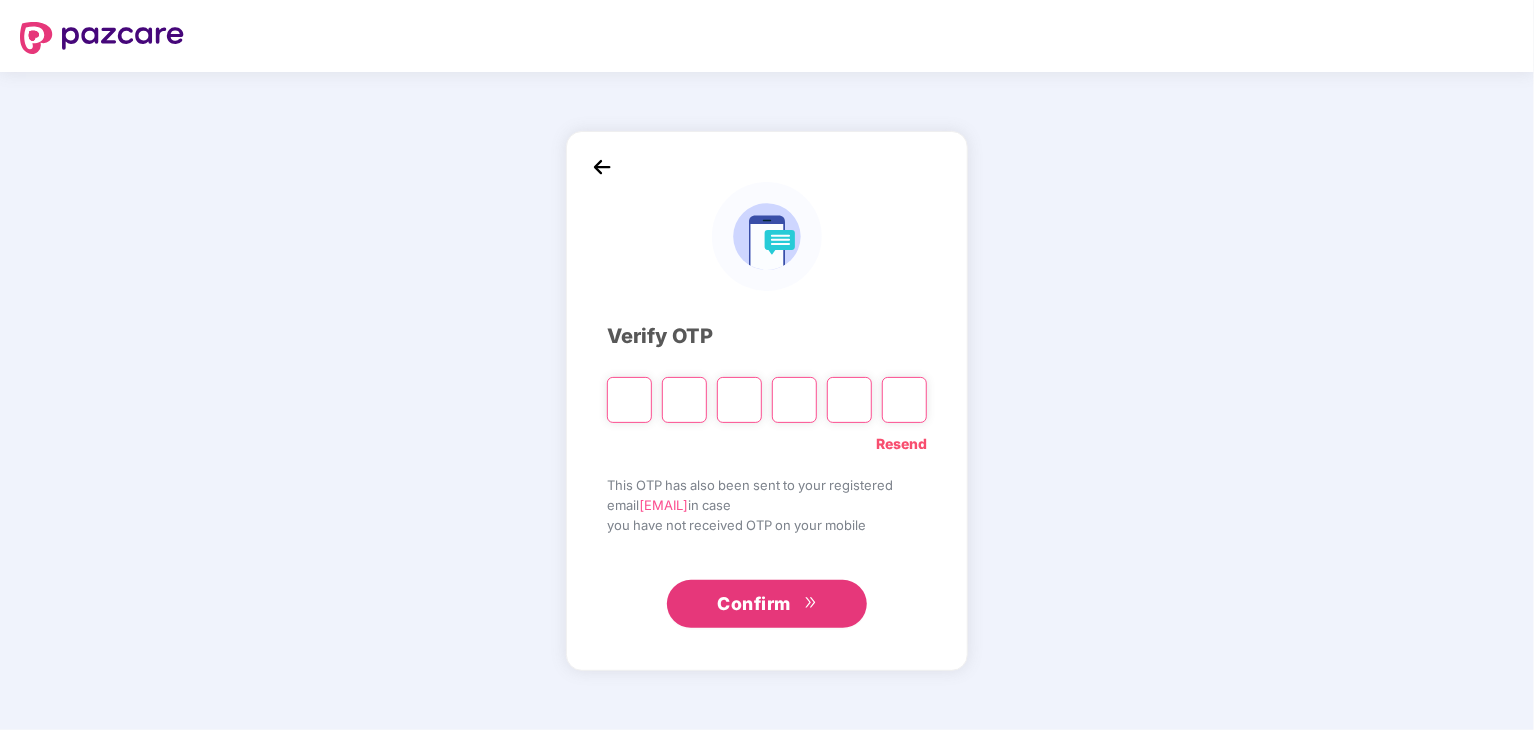 paste on "*" 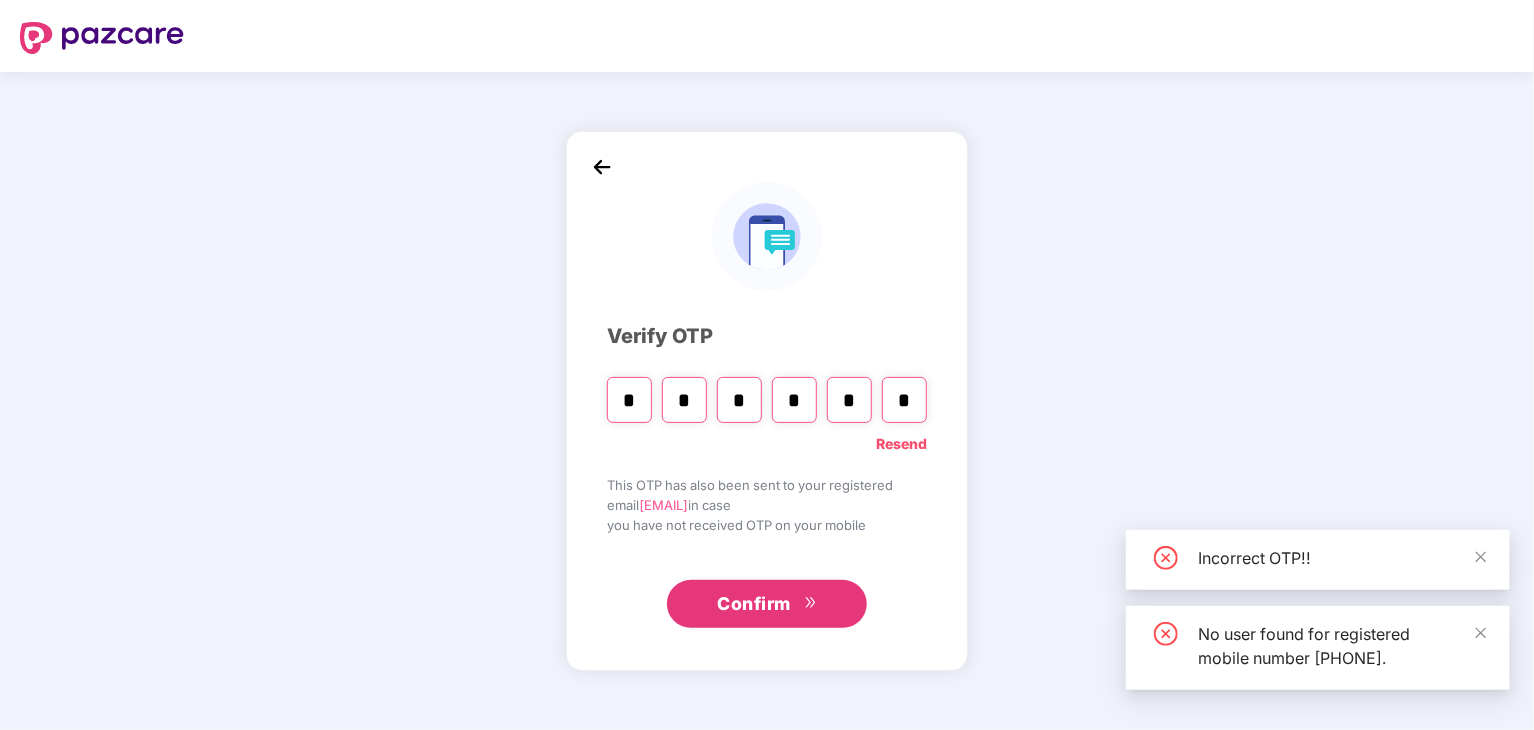 click on "Confirm" at bounding box center (767, 604) 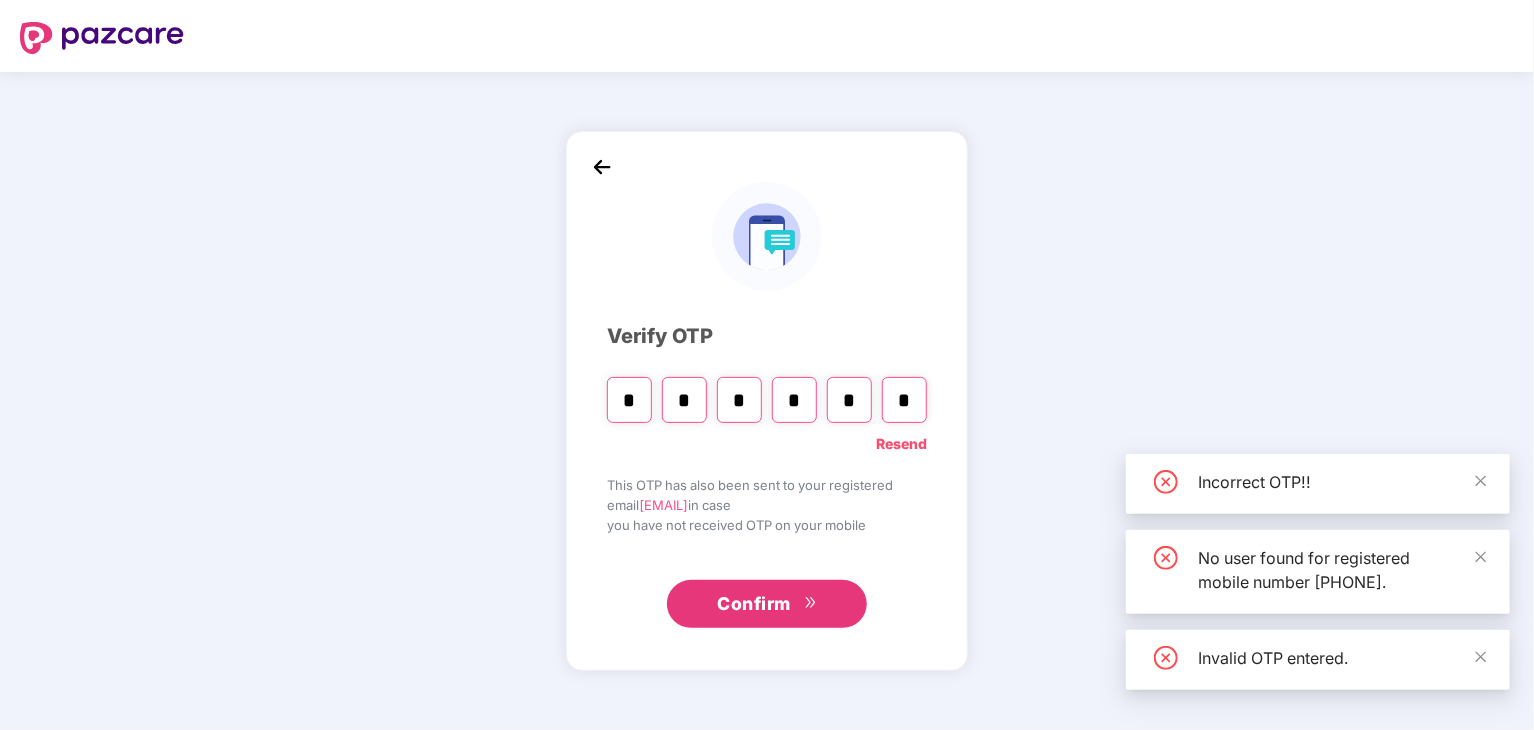 click on "Confirm" at bounding box center [754, 604] 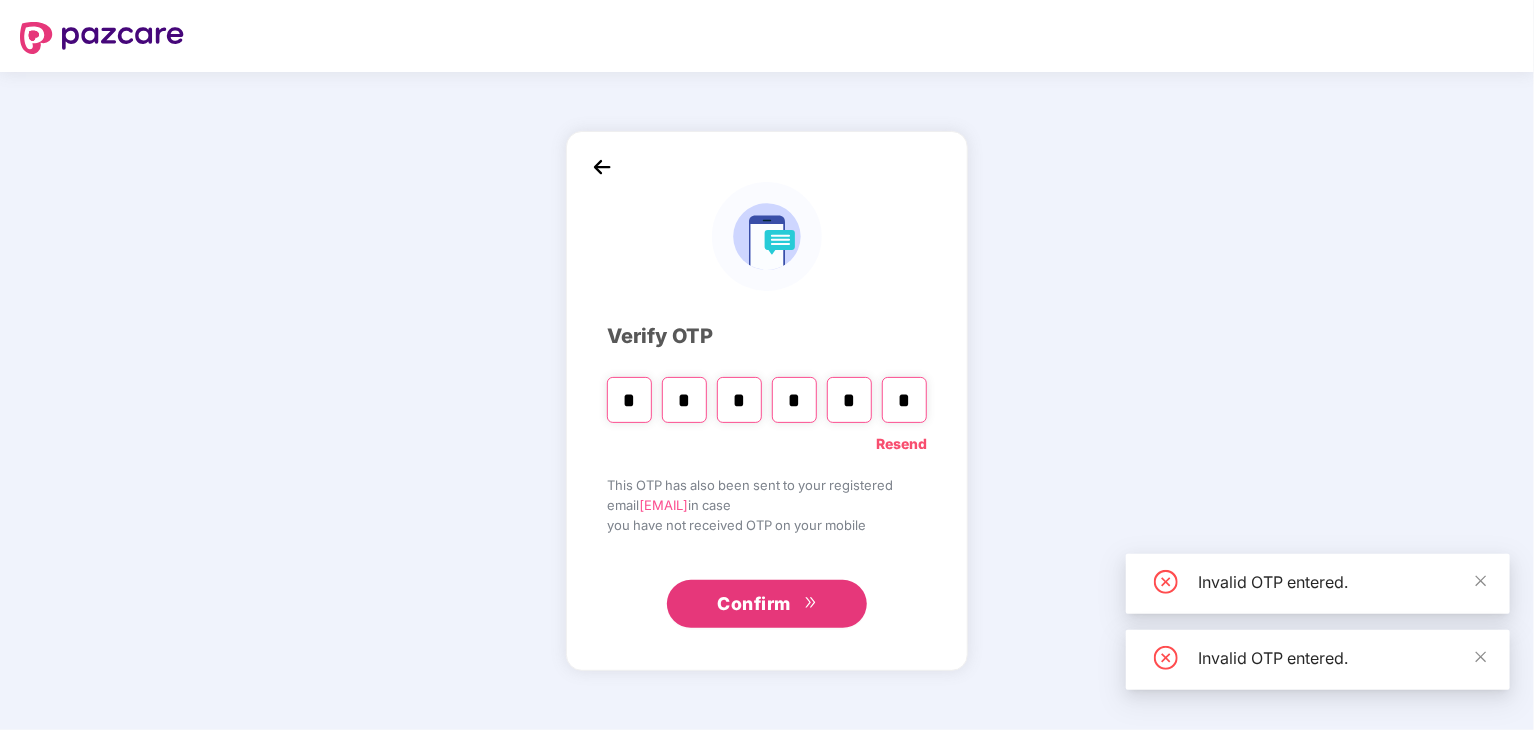 click on "Confirm" at bounding box center (754, 604) 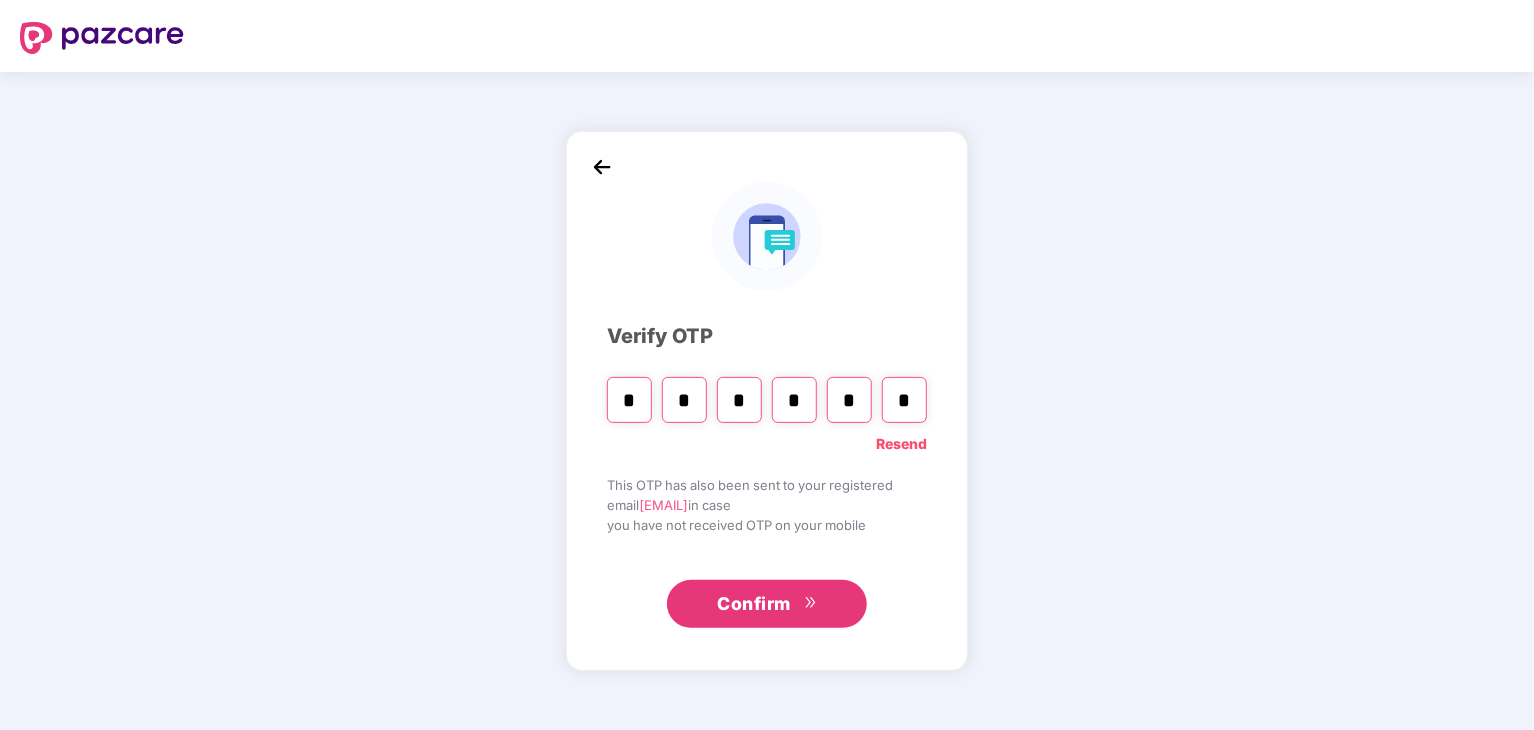 click on "*" at bounding box center [629, 400] 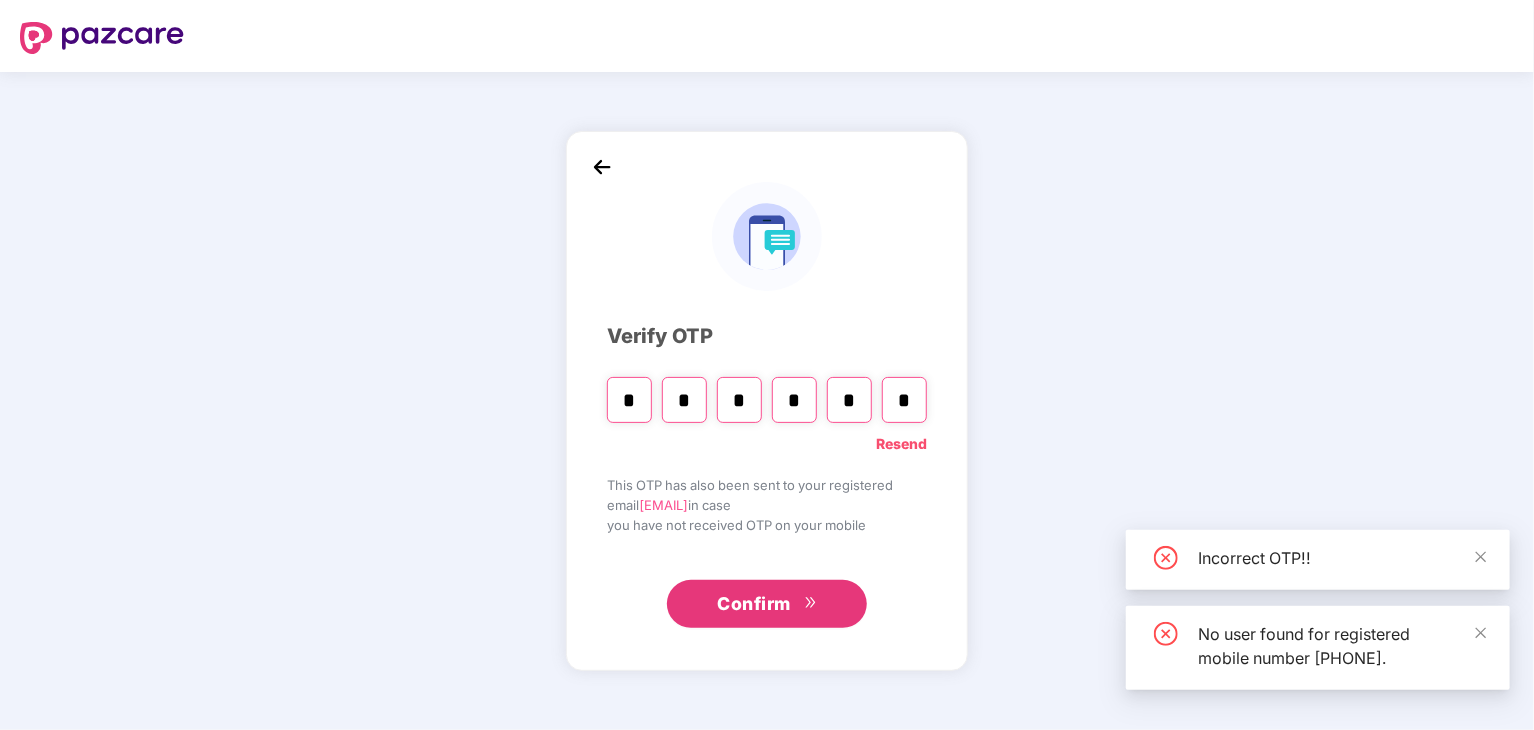 type on "*" 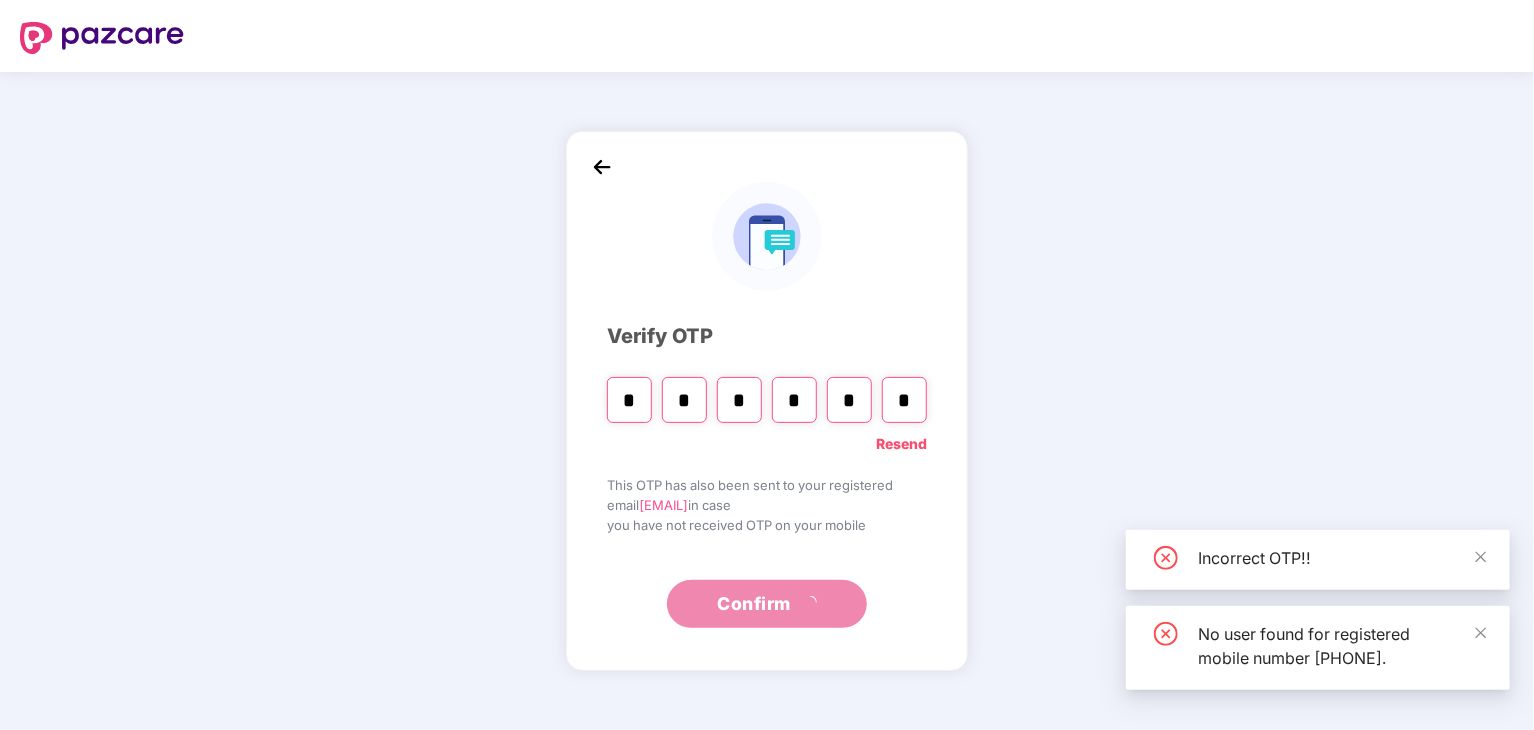 type on "*" 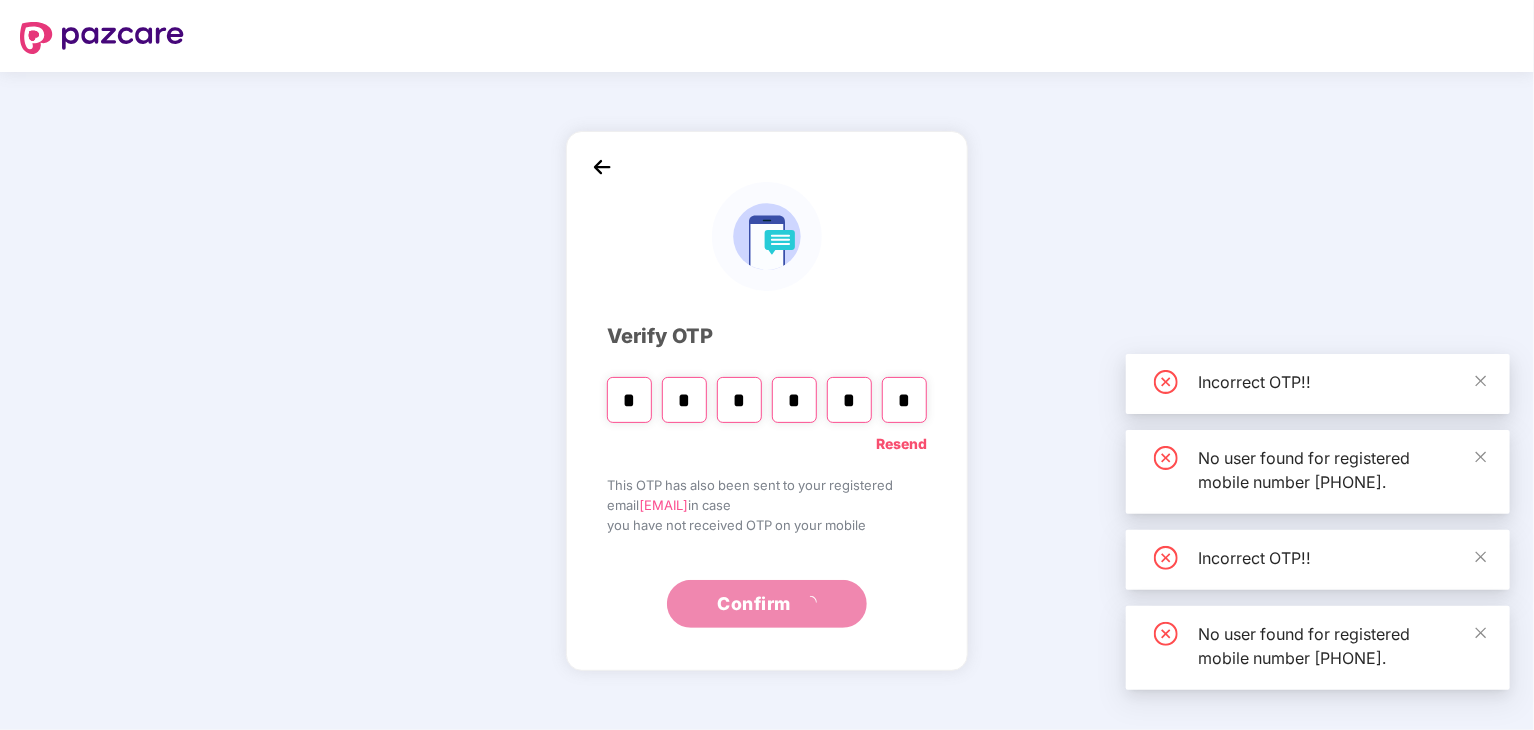 type on "*" 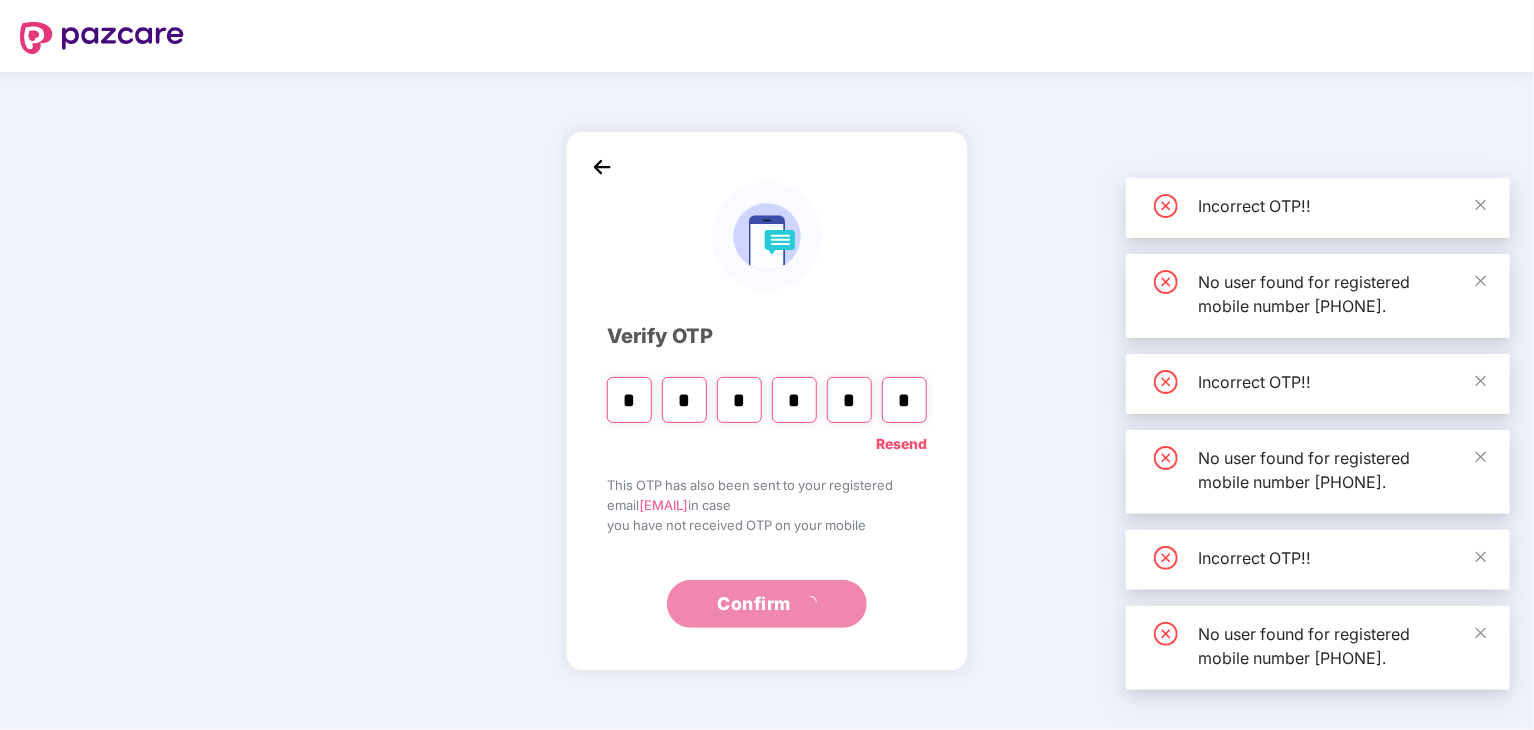 type on "*" 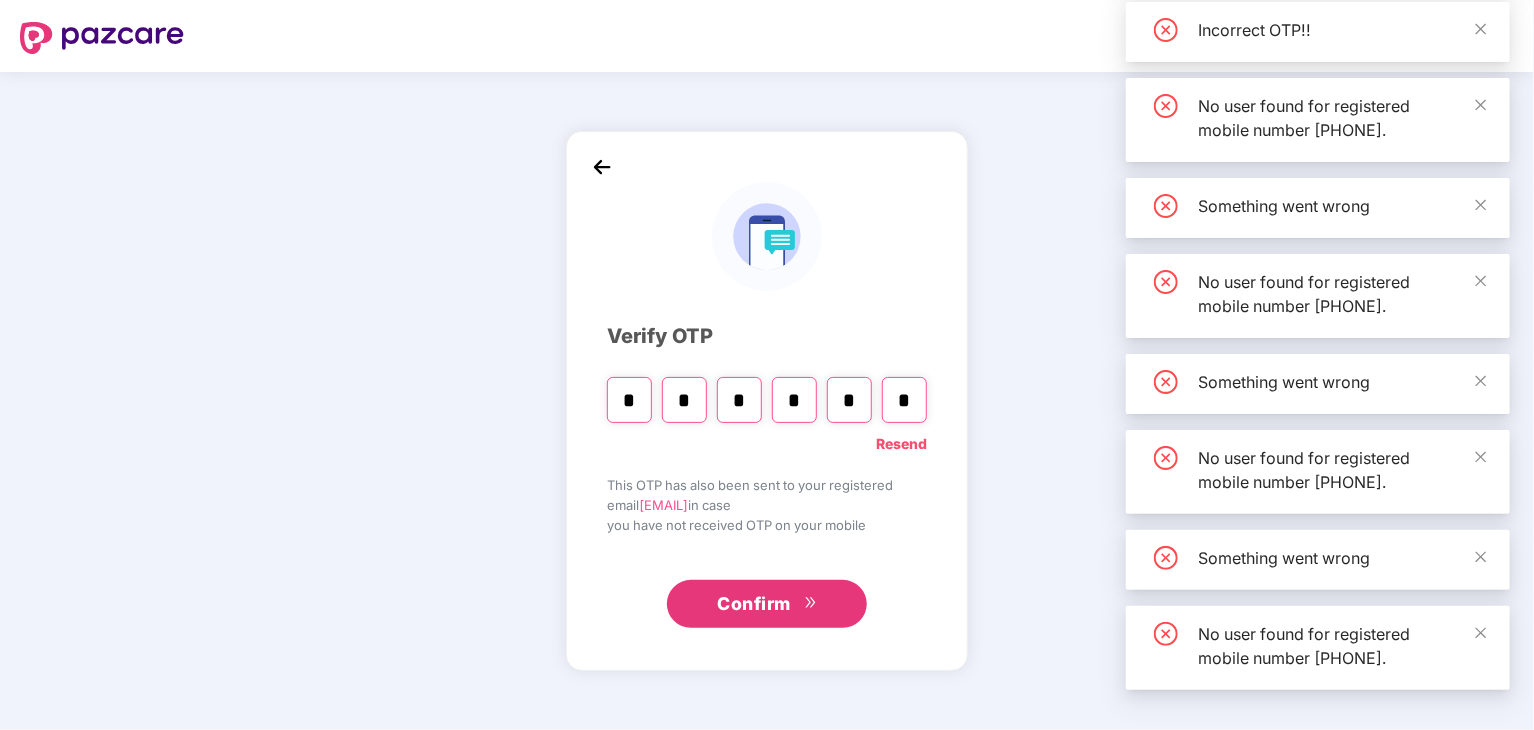 type on "*" 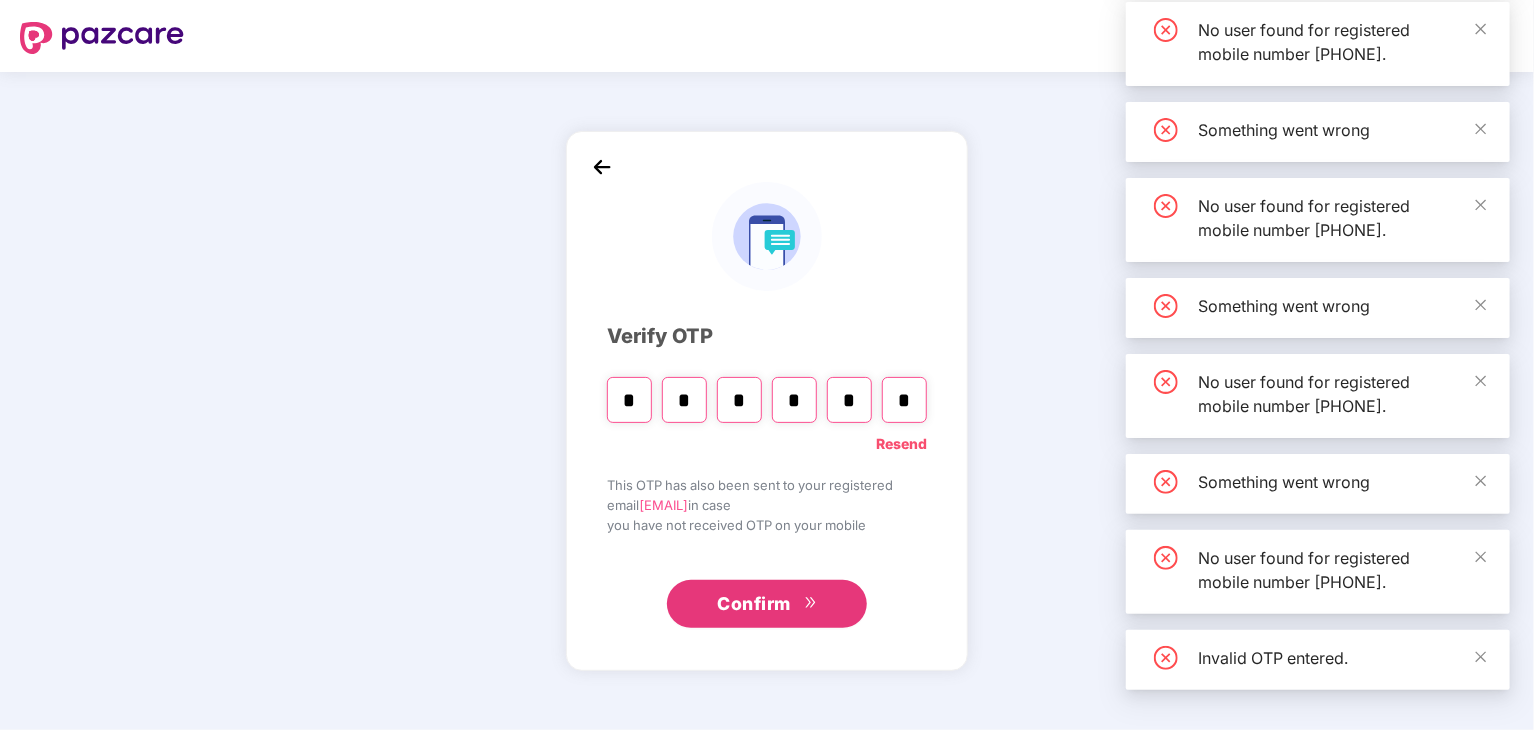 click on "Confirm" at bounding box center [754, 604] 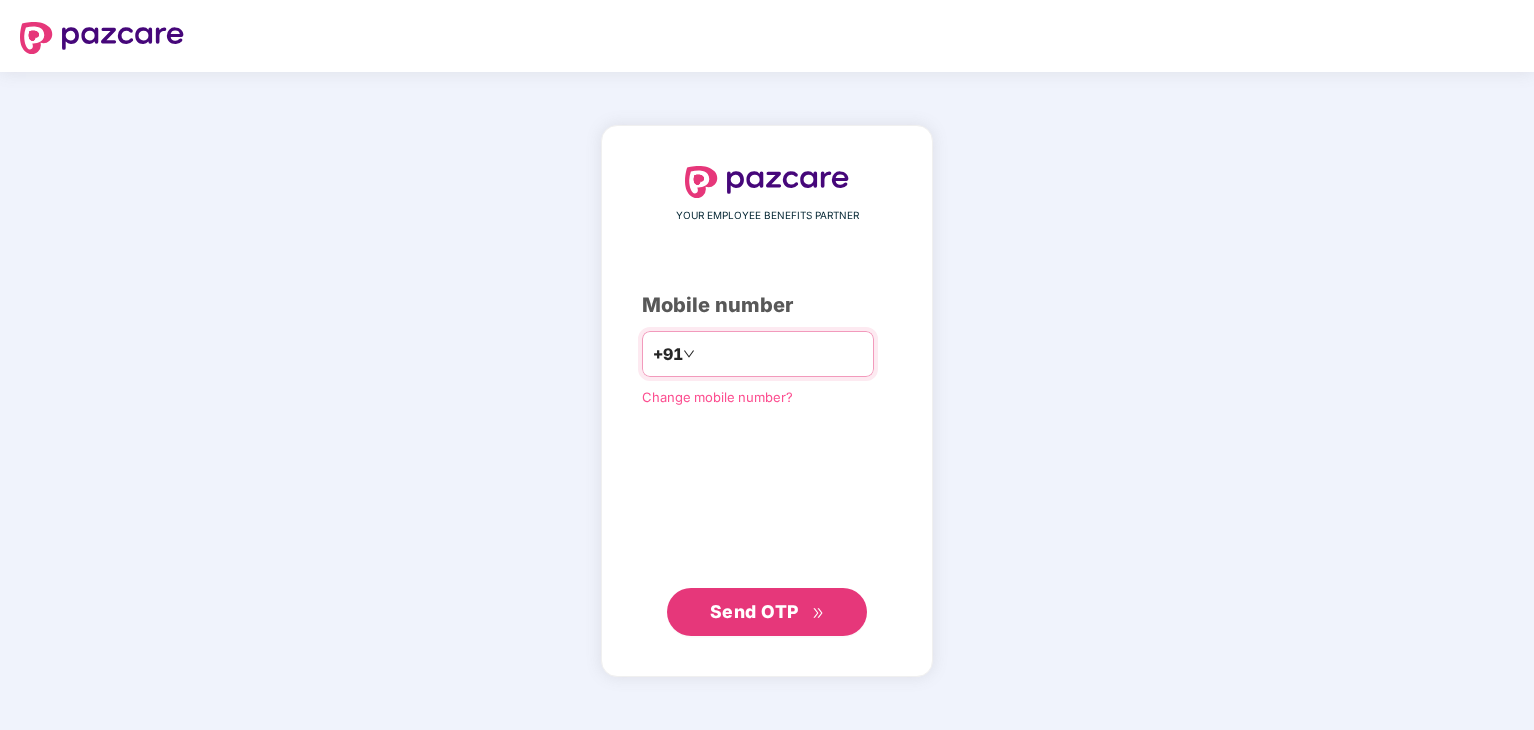 scroll, scrollTop: 0, scrollLeft: 0, axis: both 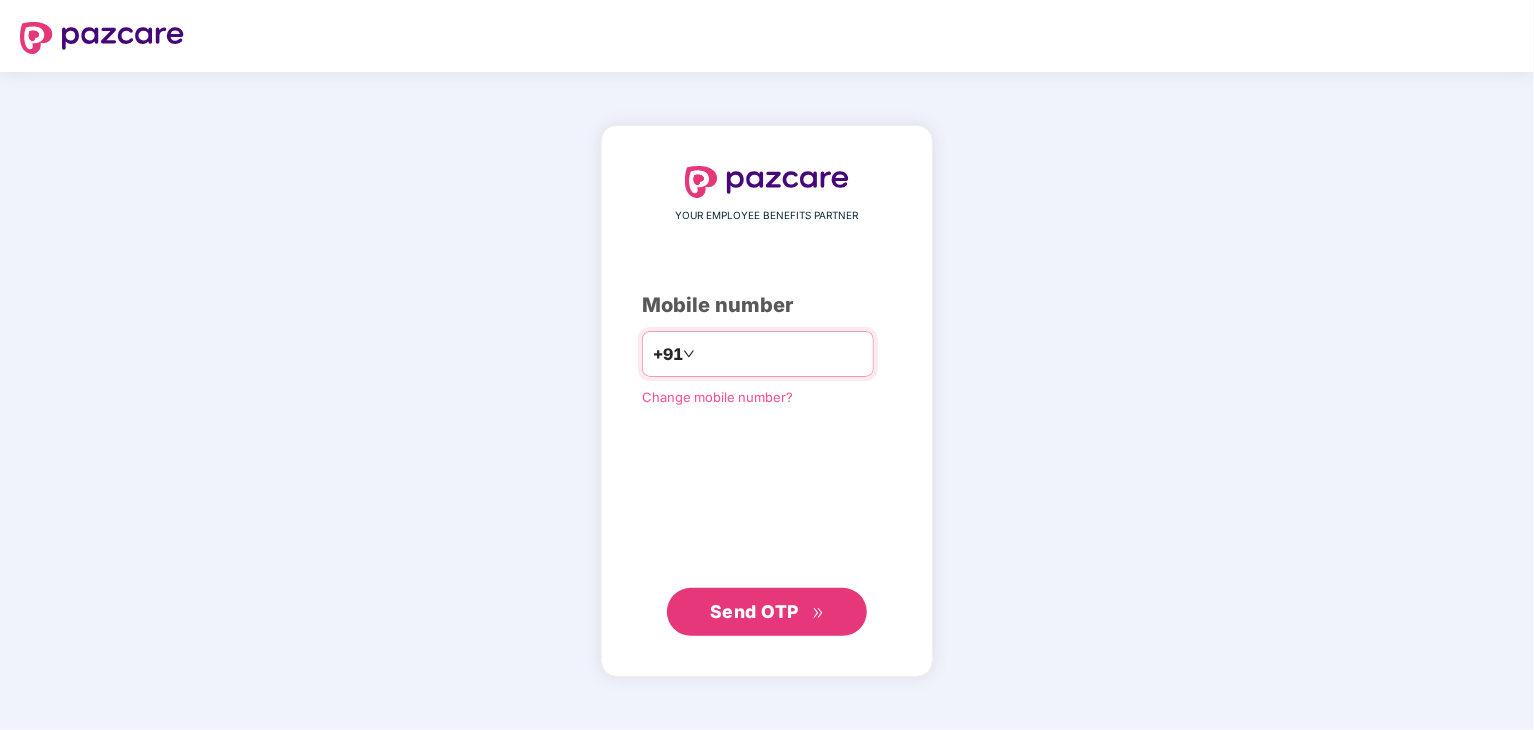 type on "**********" 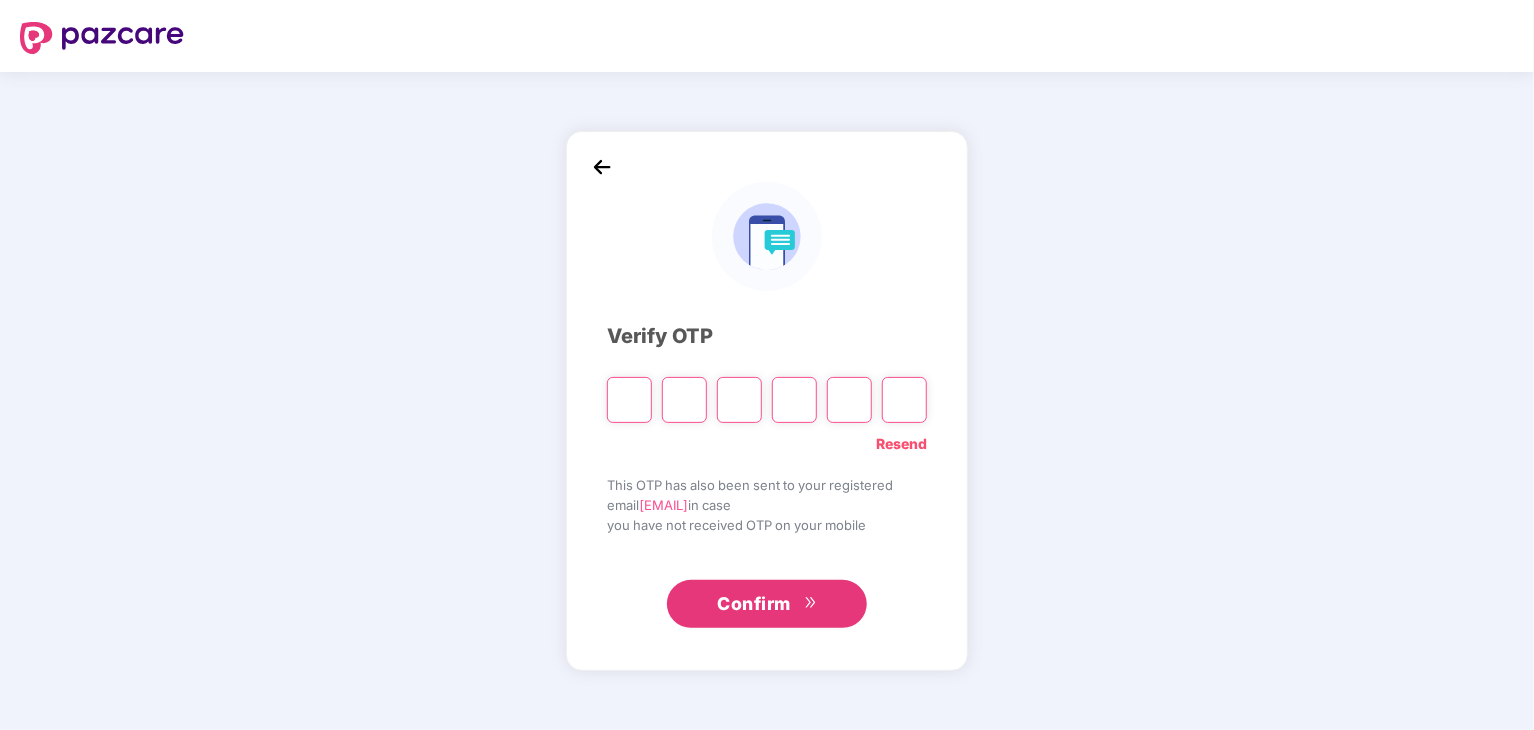 type on "*" 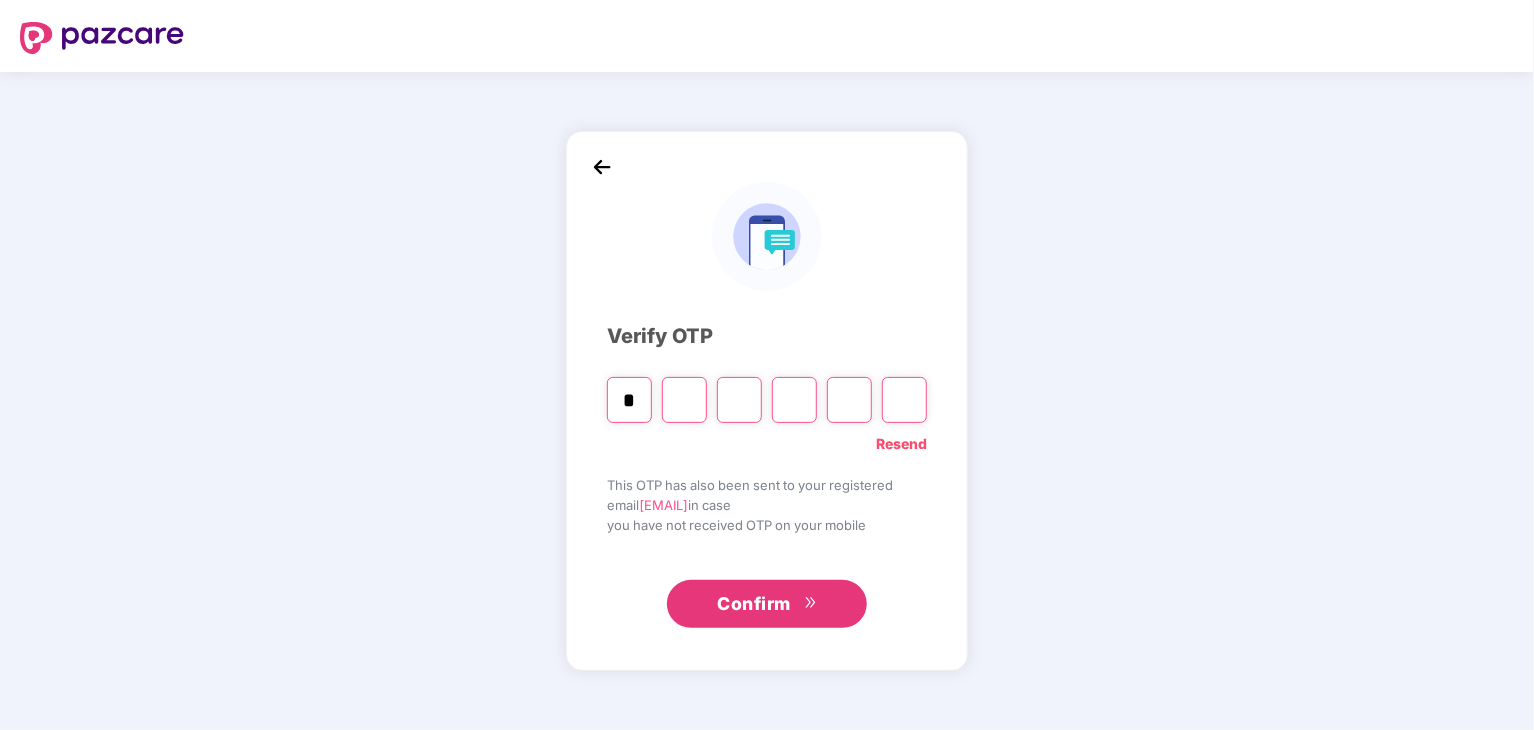 type on "*" 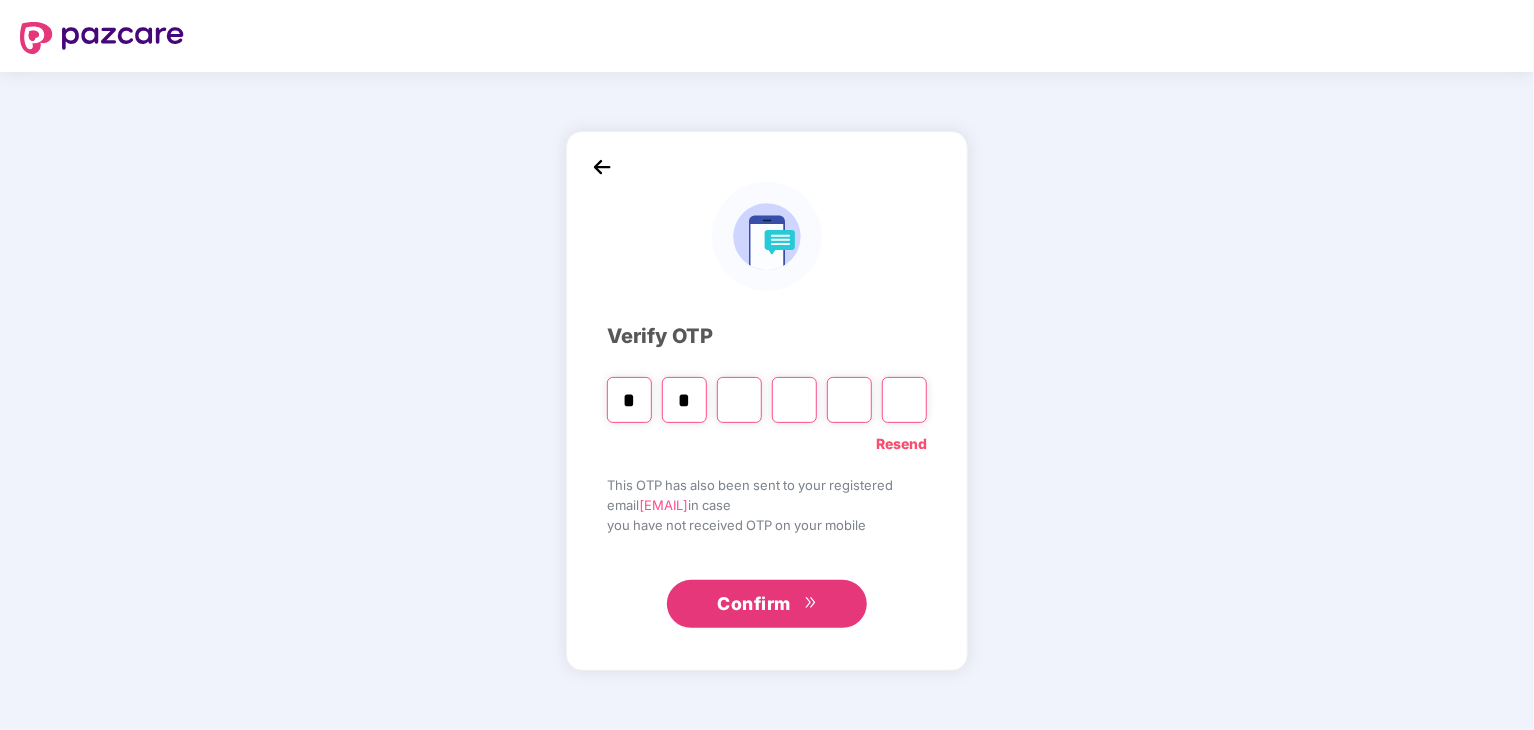 type on "*" 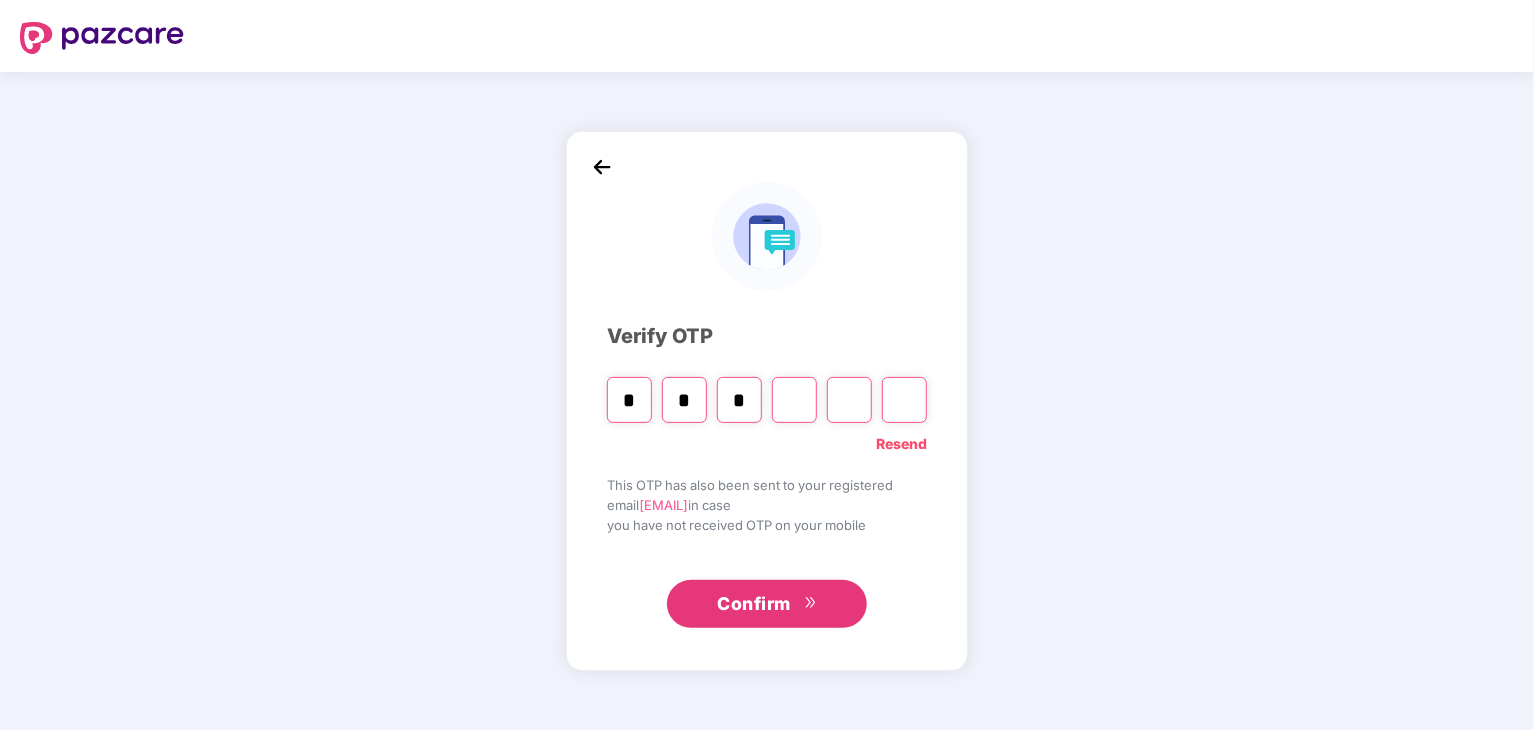 type on "*" 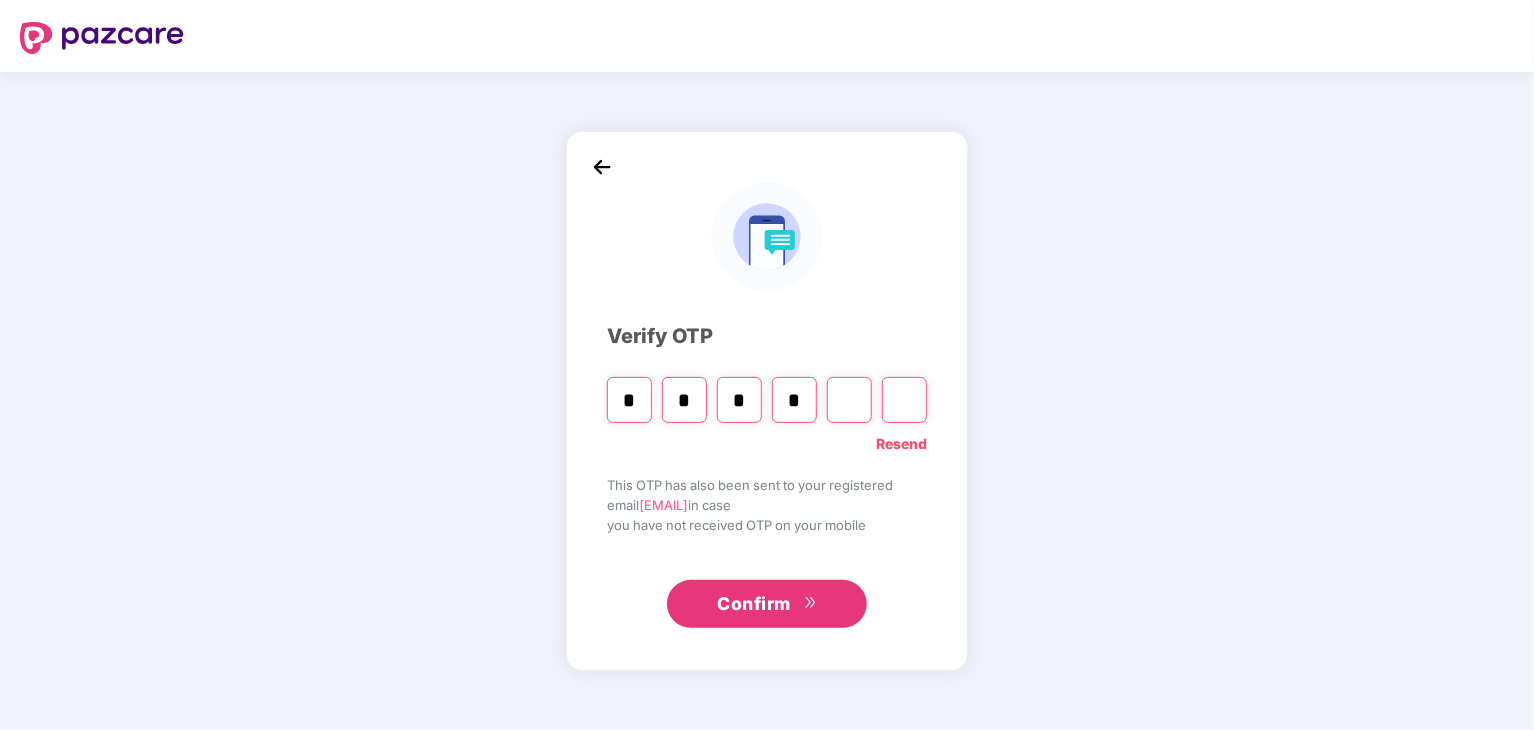 type on "*" 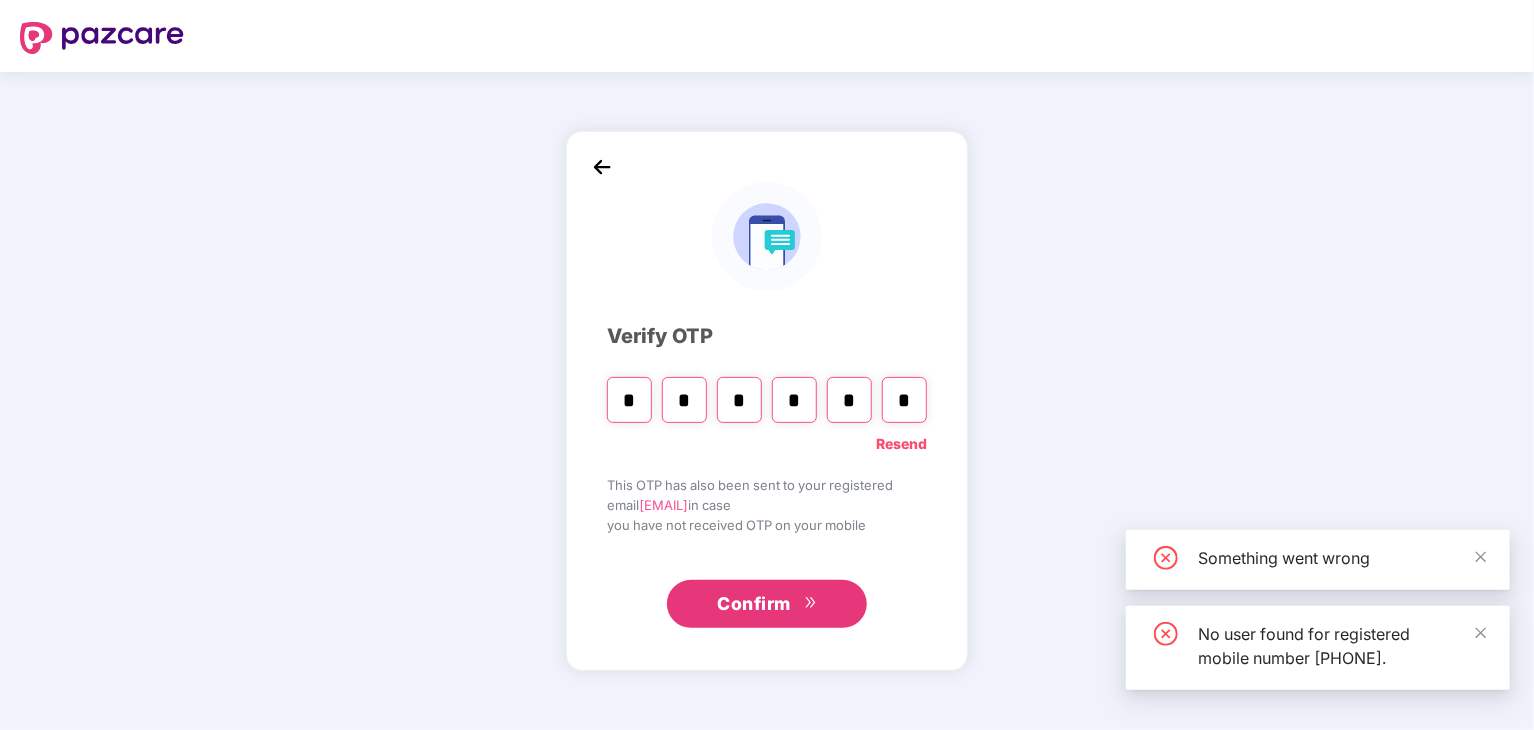 type on "*" 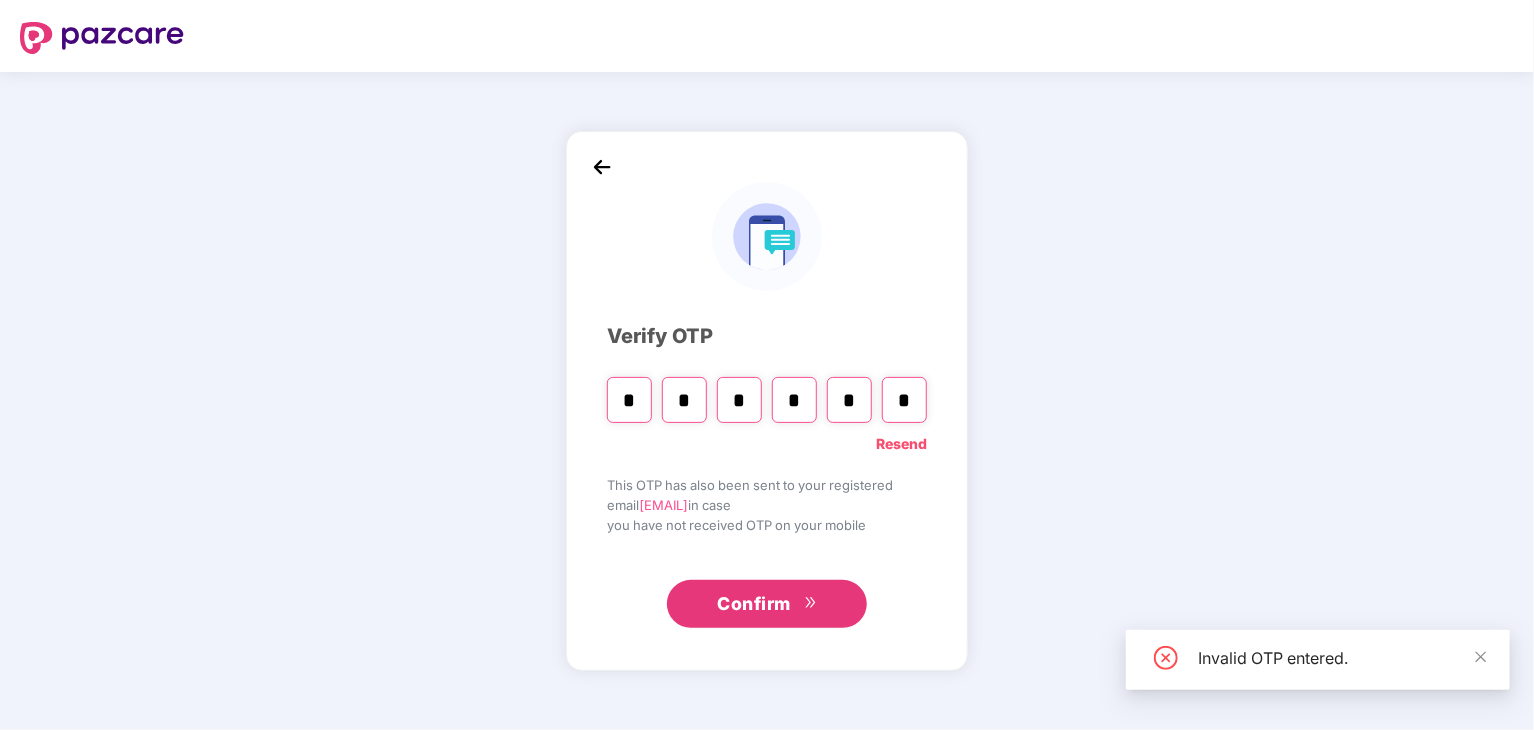 click on "Confirm" at bounding box center [754, 604] 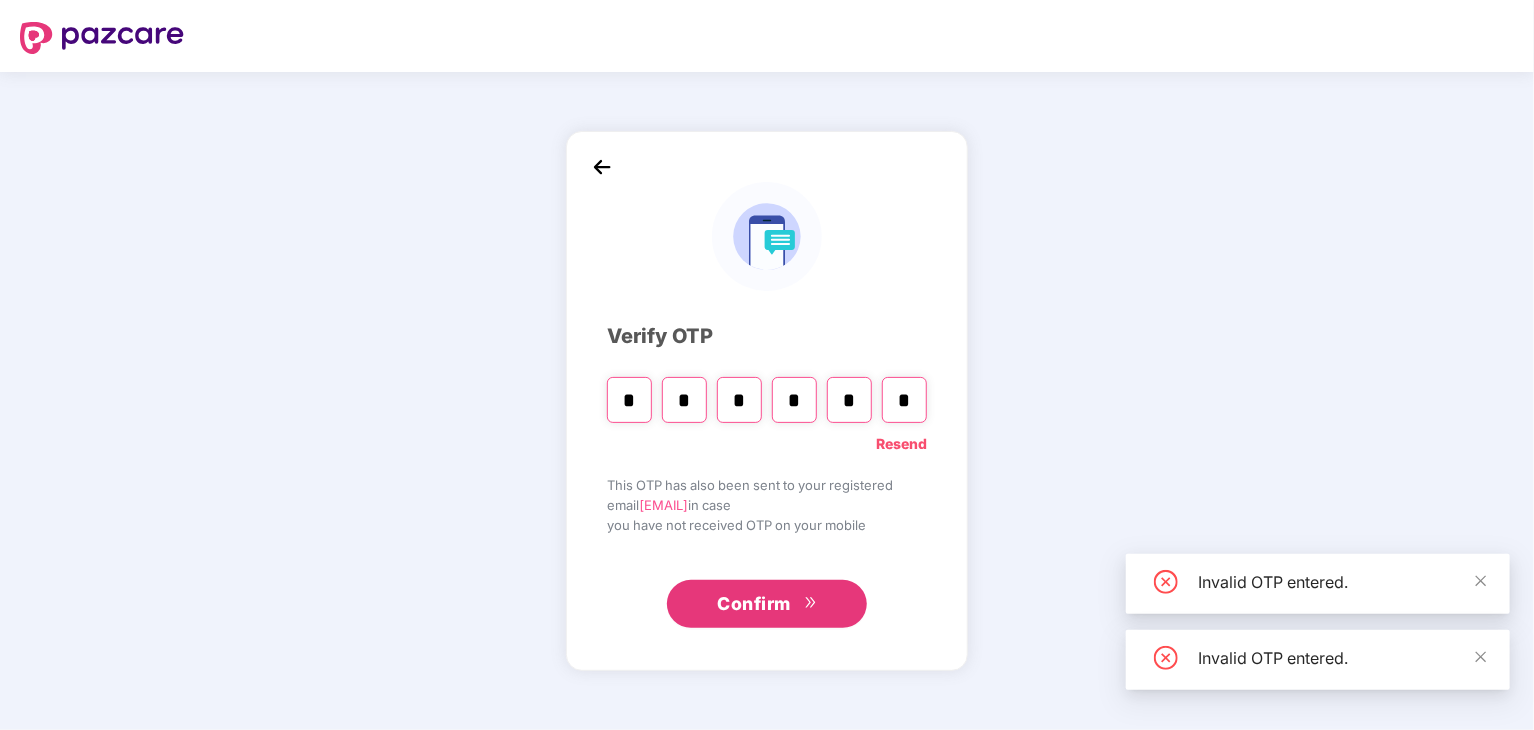 click on "Confirm" at bounding box center [754, 604] 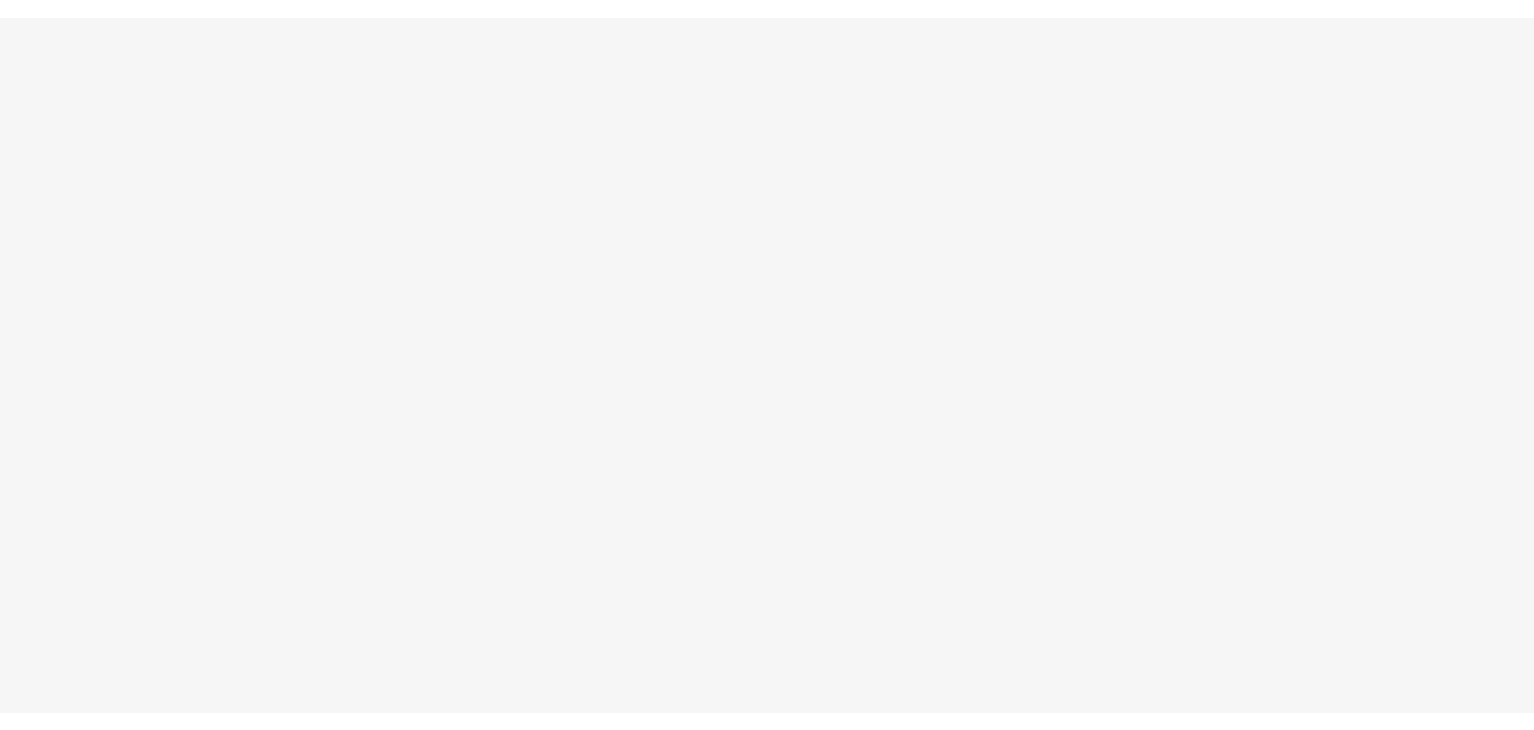 scroll, scrollTop: 0, scrollLeft: 0, axis: both 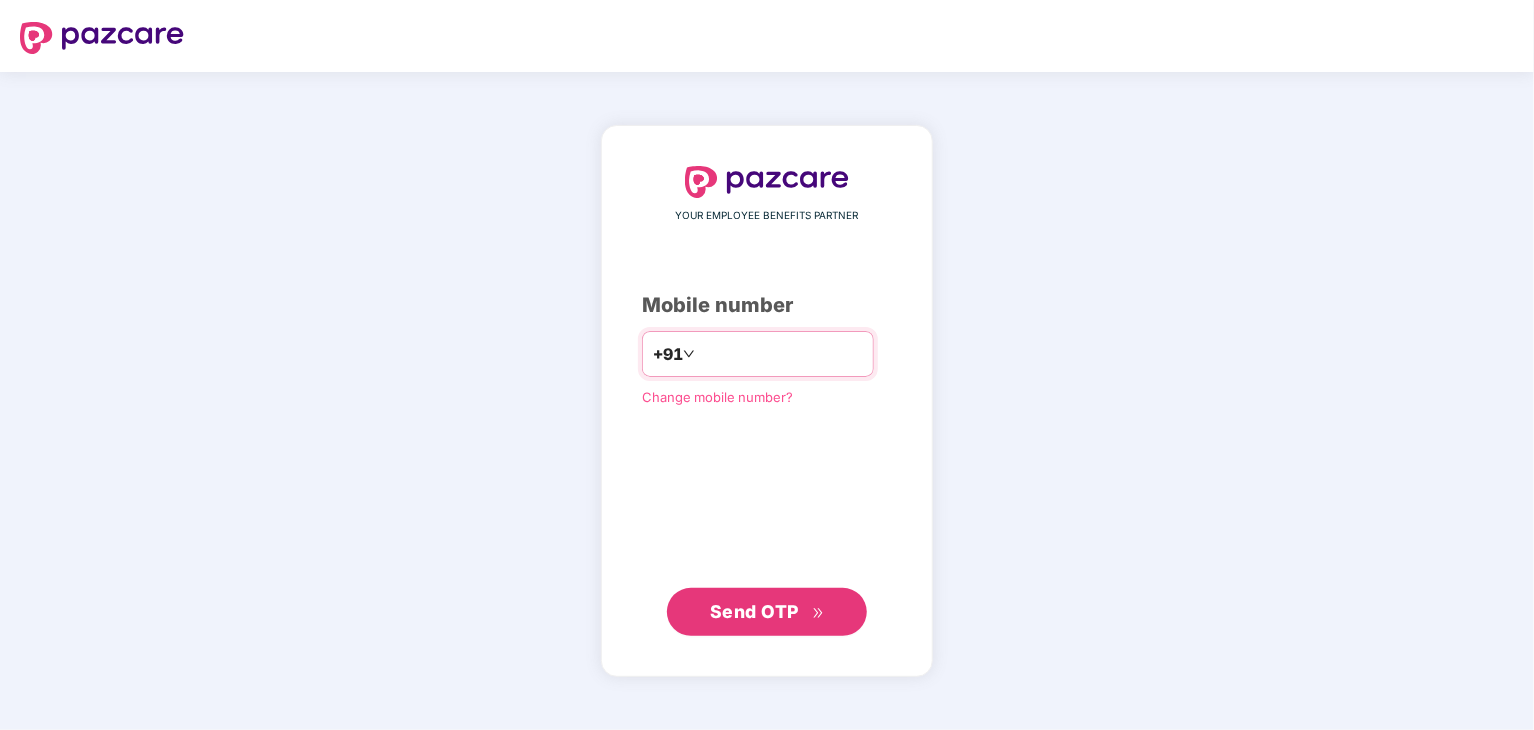 type on "**********" 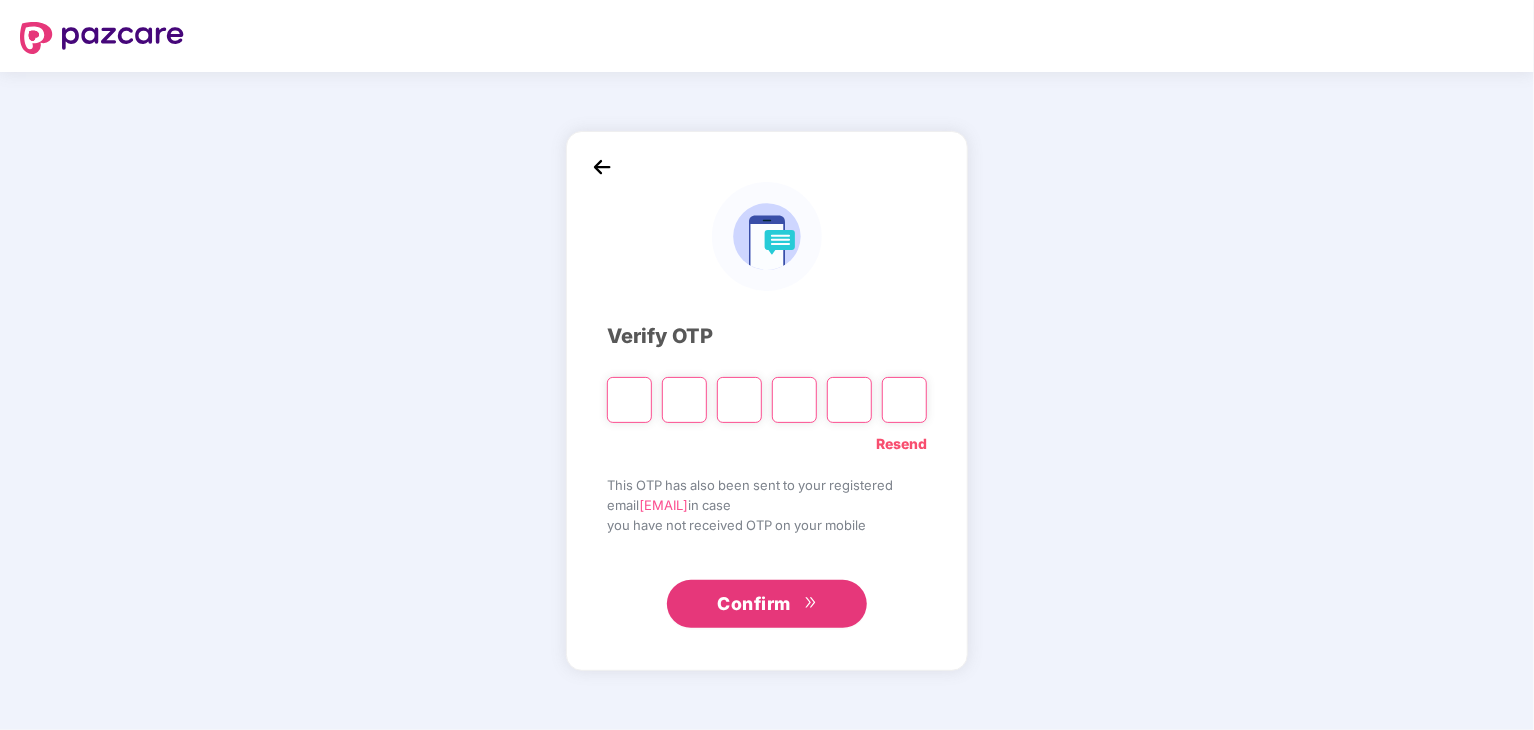 type on "*" 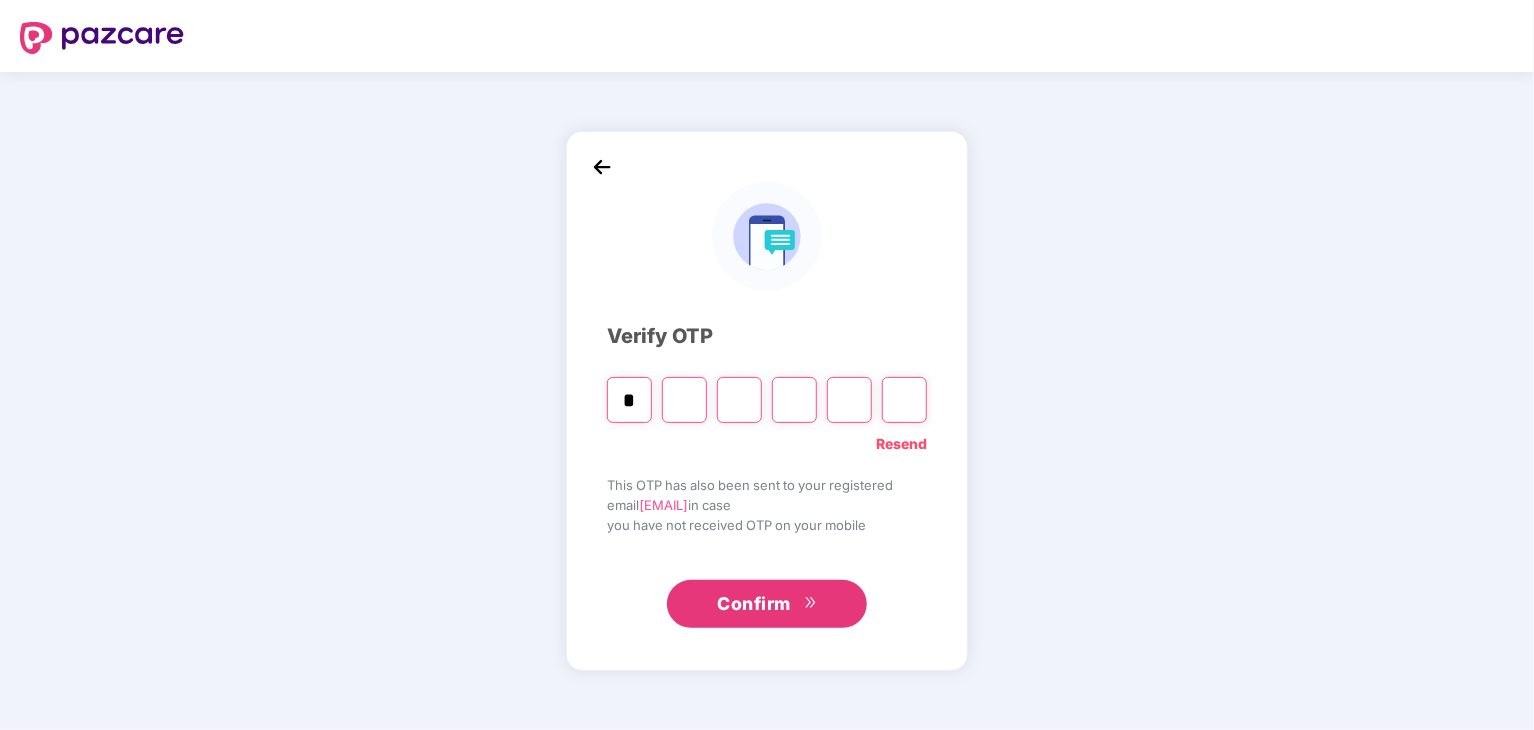type on "*" 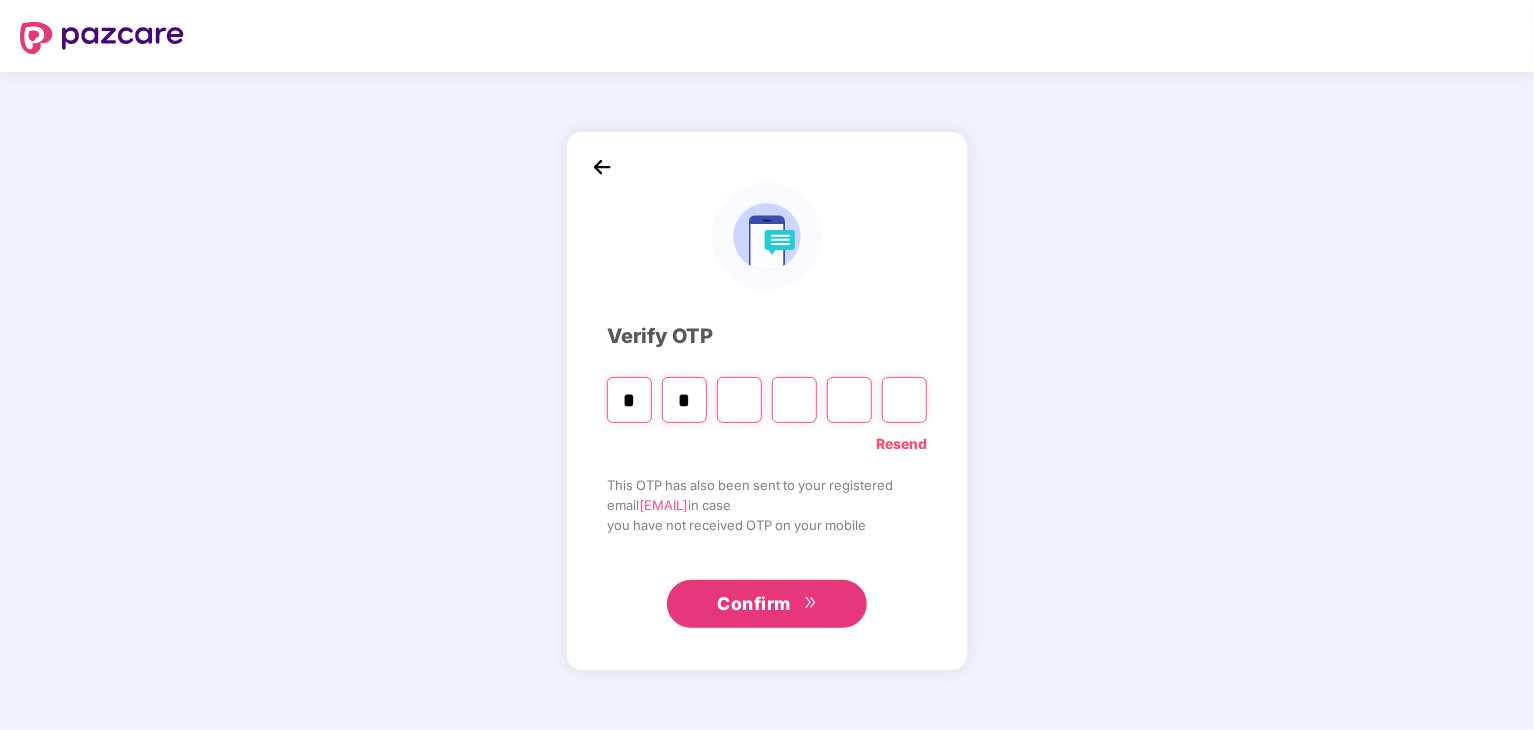 type on "*" 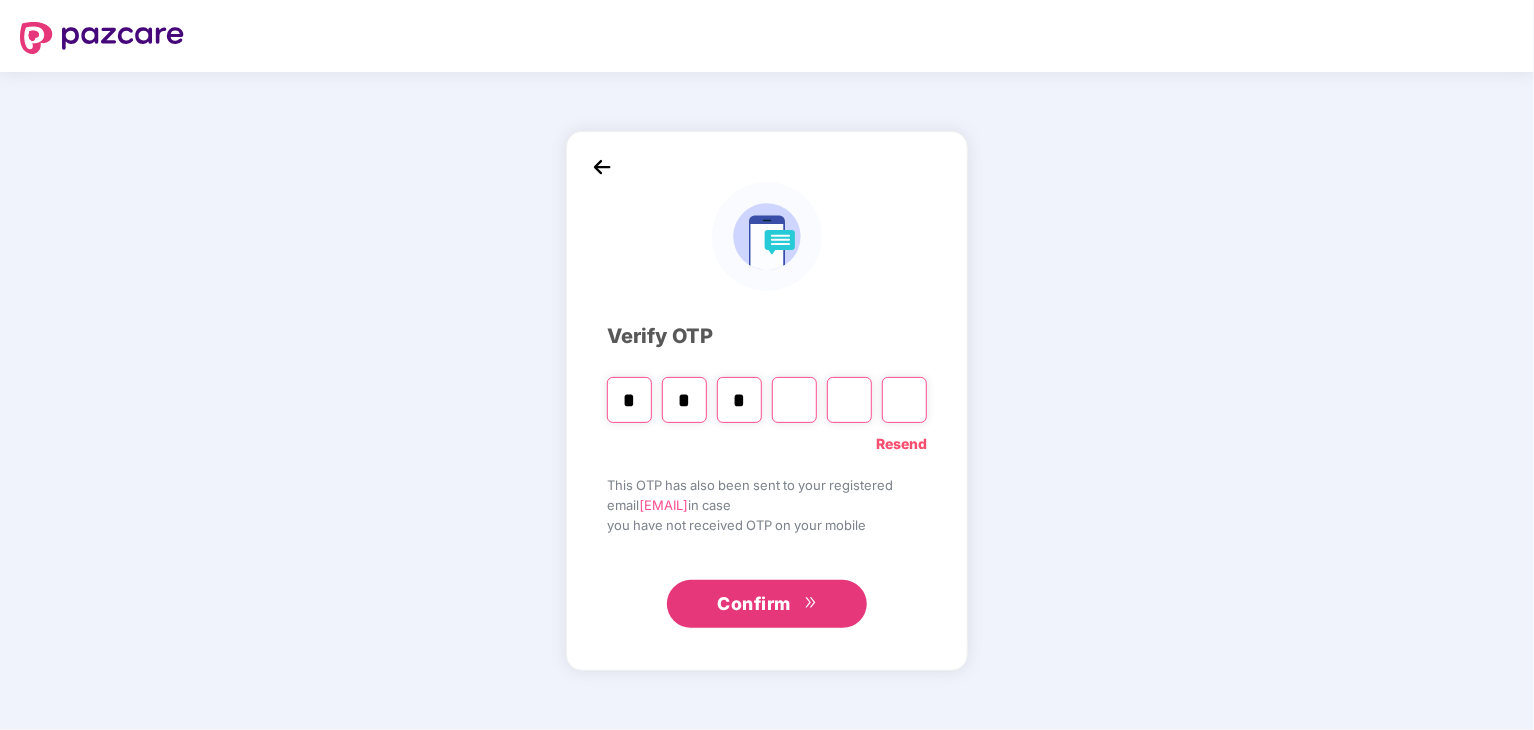 type on "*" 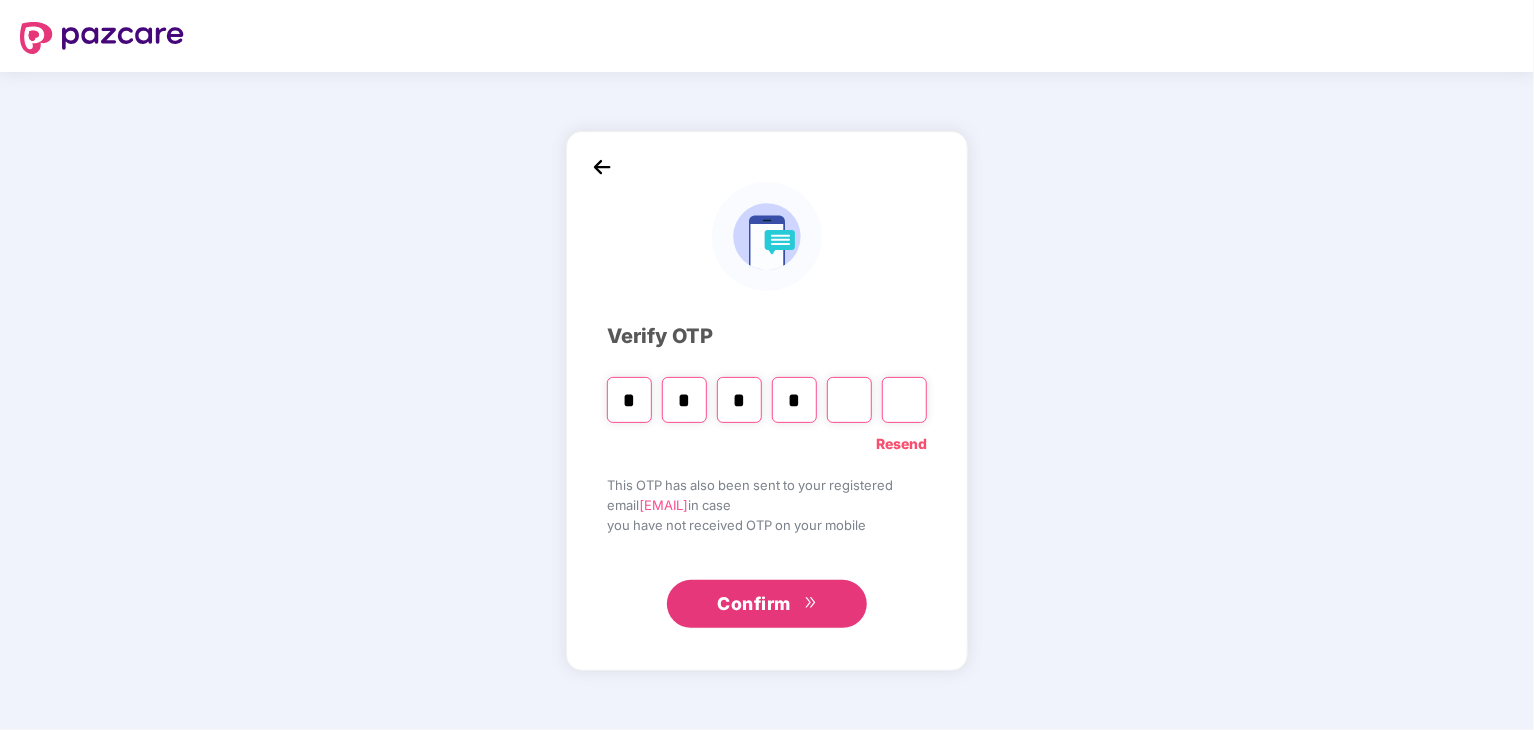 type on "*" 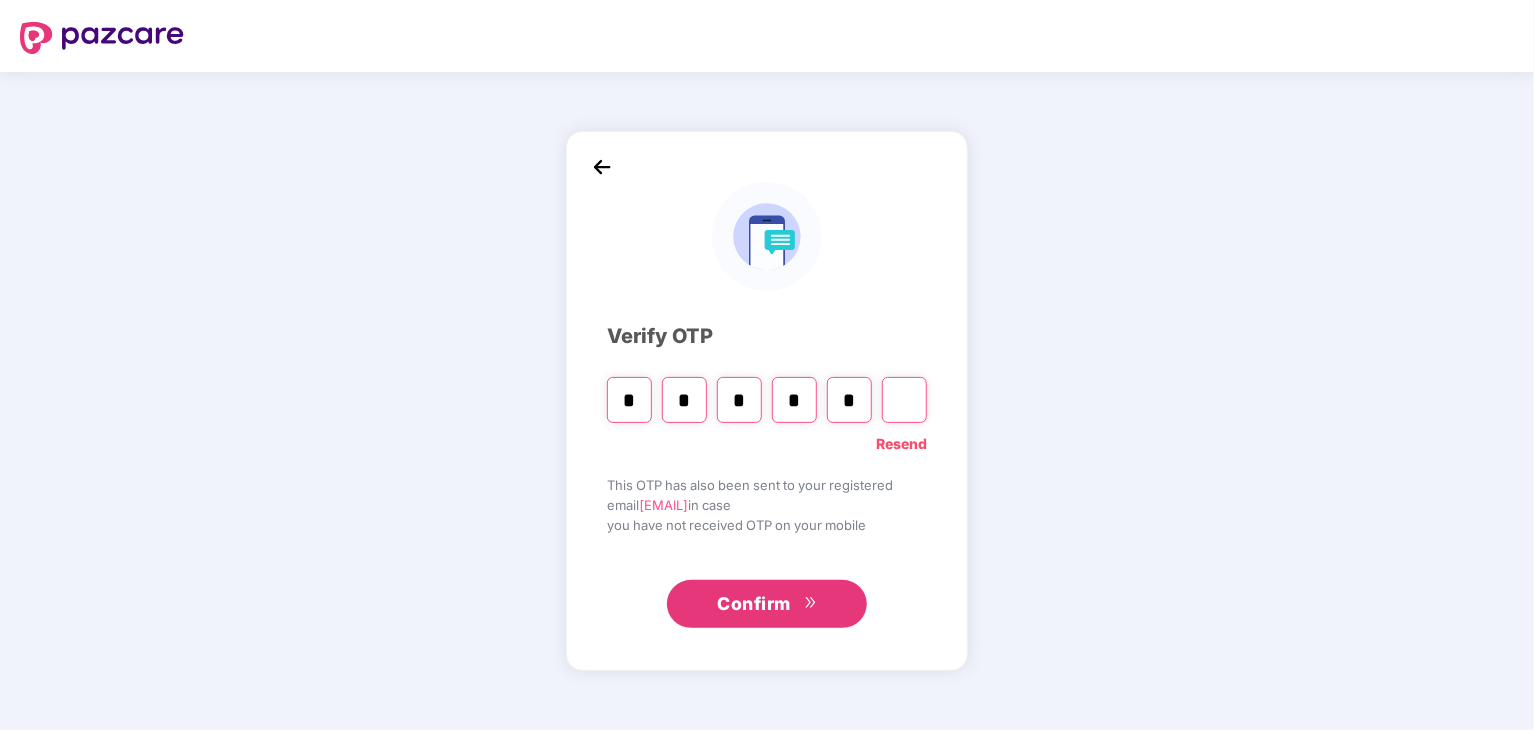 type on "*" 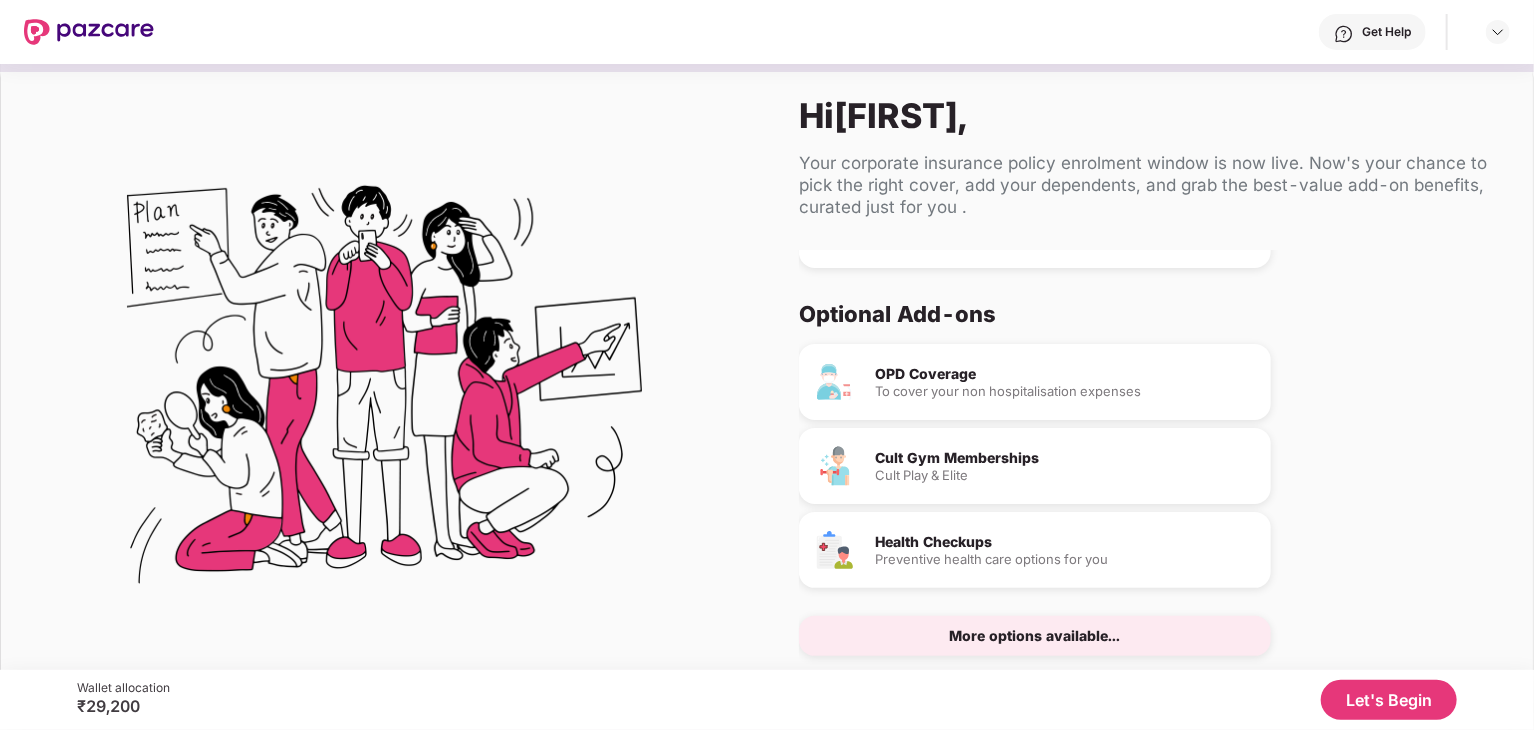 scroll, scrollTop: 0, scrollLeft: 0, axis: both 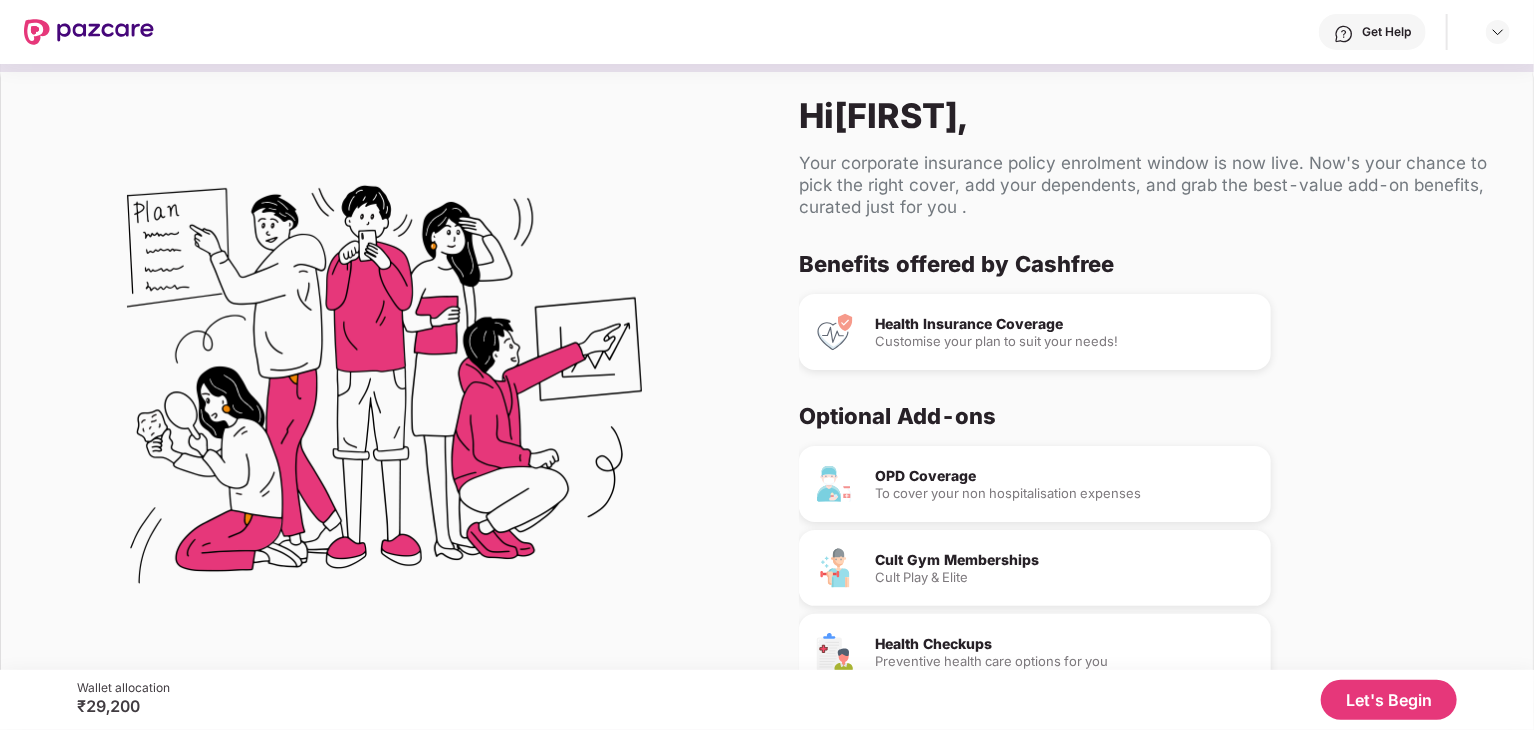 click on "Let's Begin" at bounding box center [1389, 700] 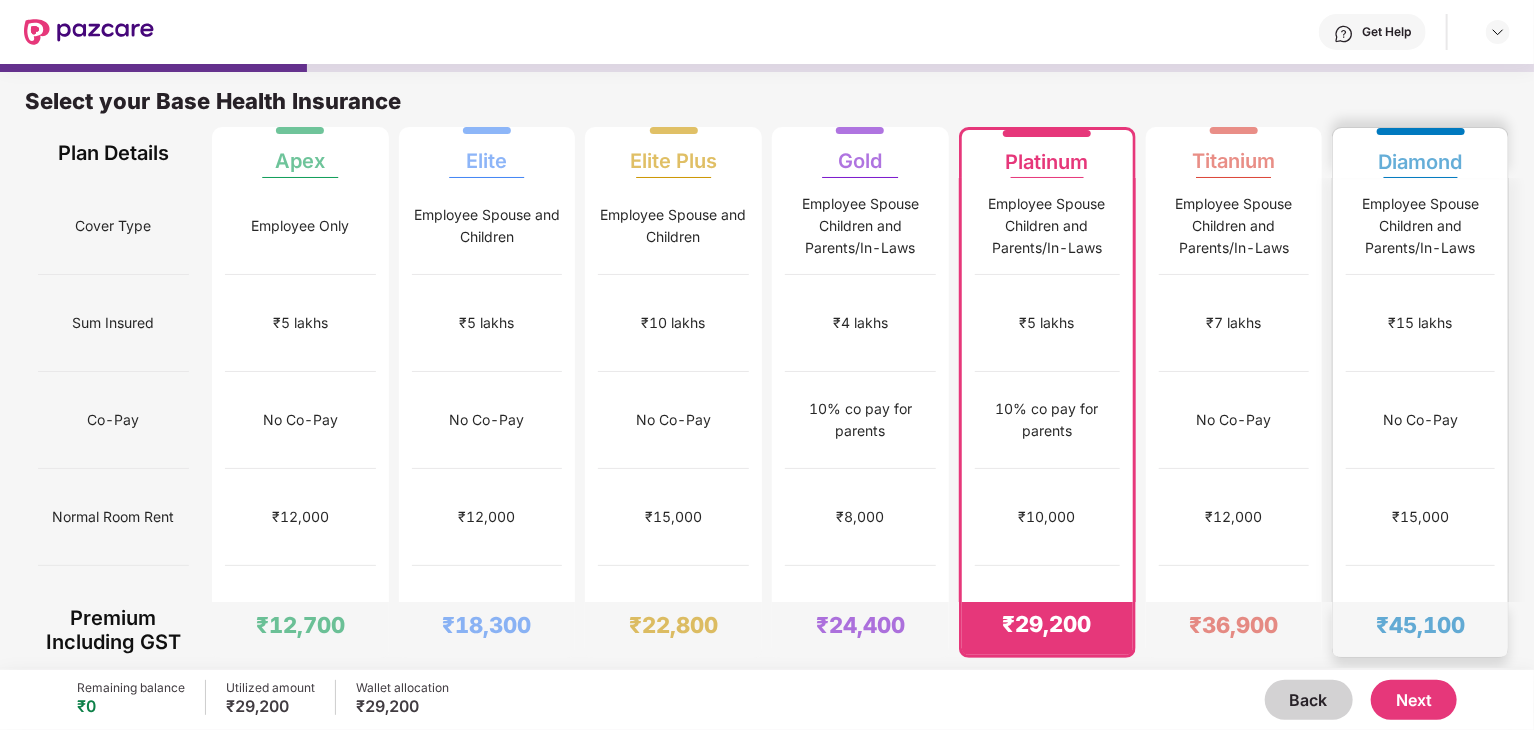 click on "₹15,000" at bounding box center (1420, 517) 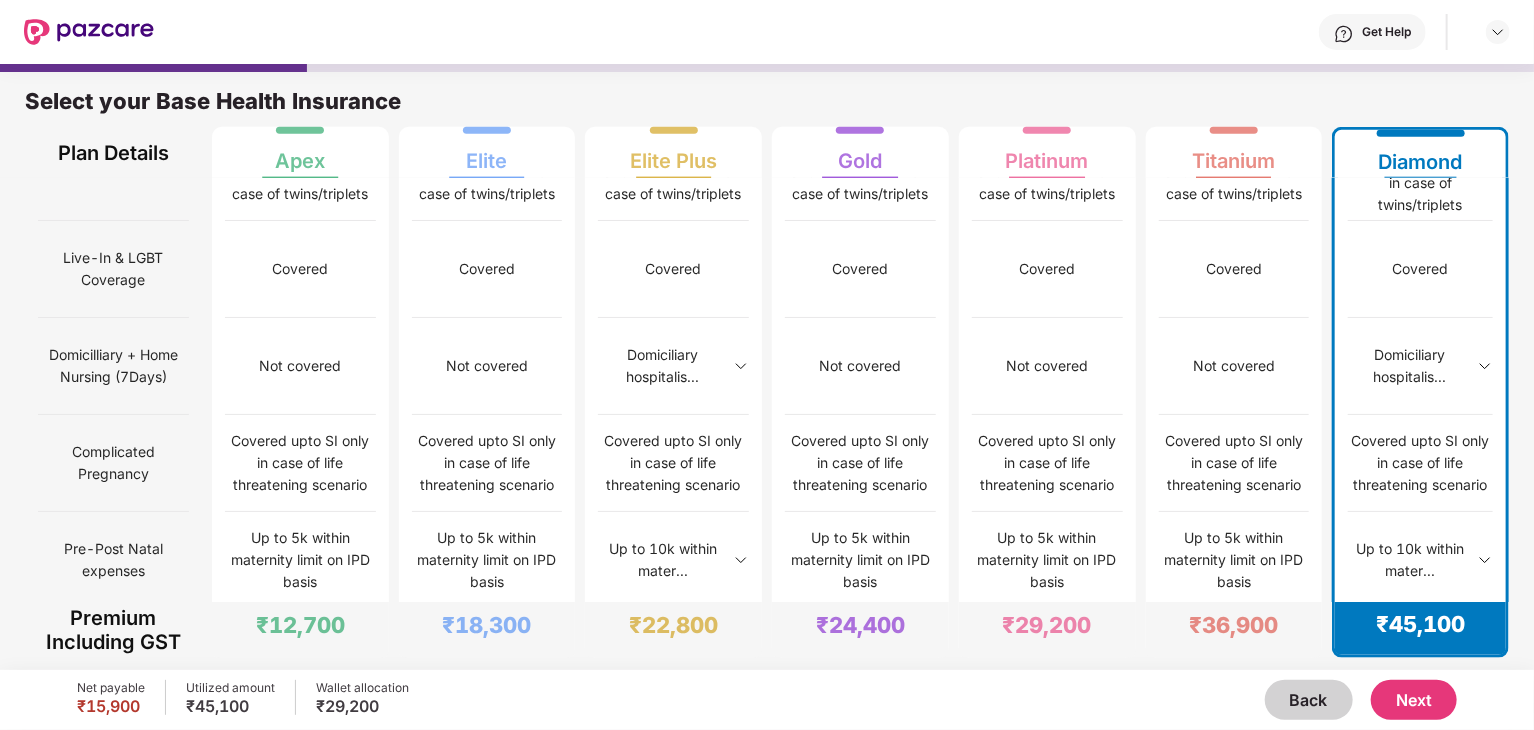scroll, scrollTop: 1032, scrollLeft: 0, axis: vertical 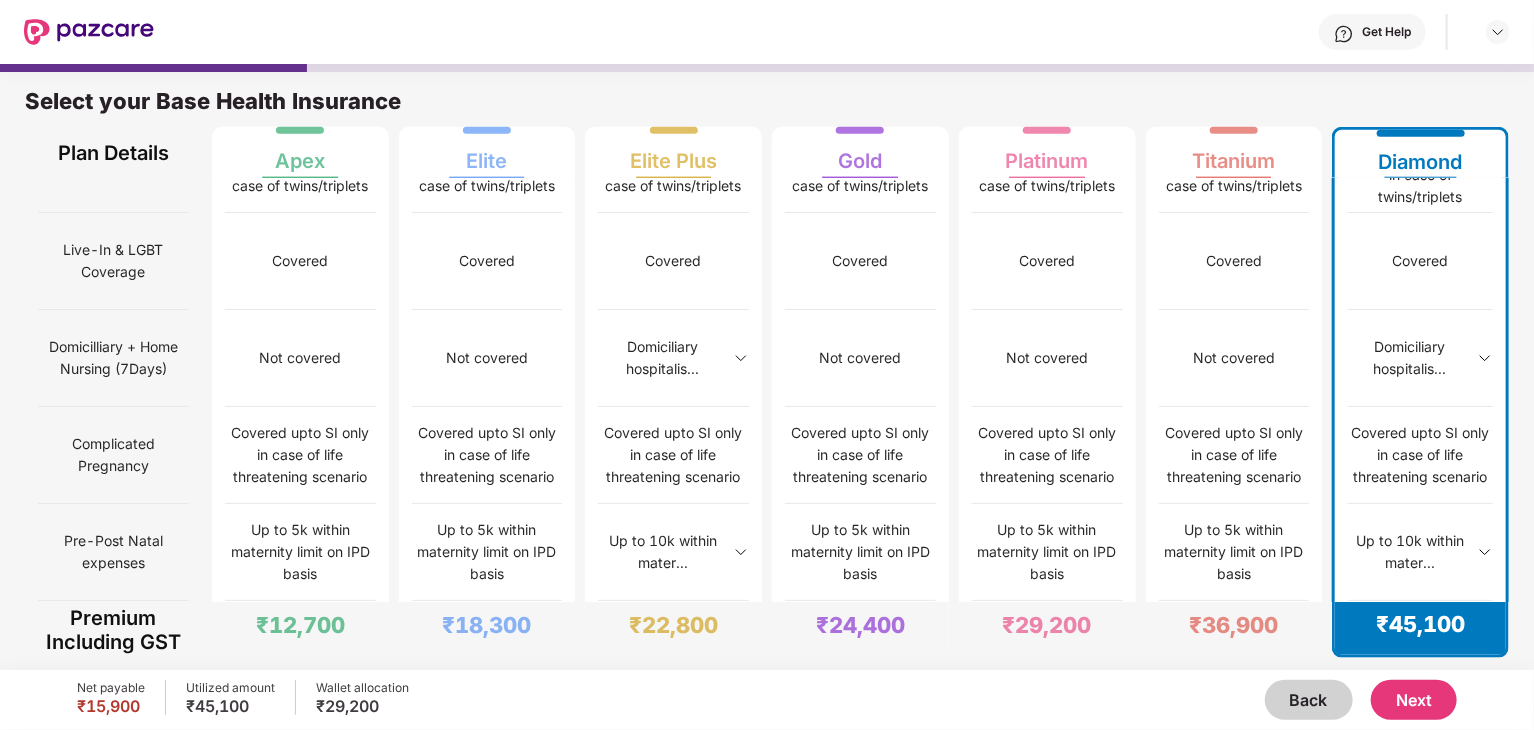 click at bounding box center (1485, 358) 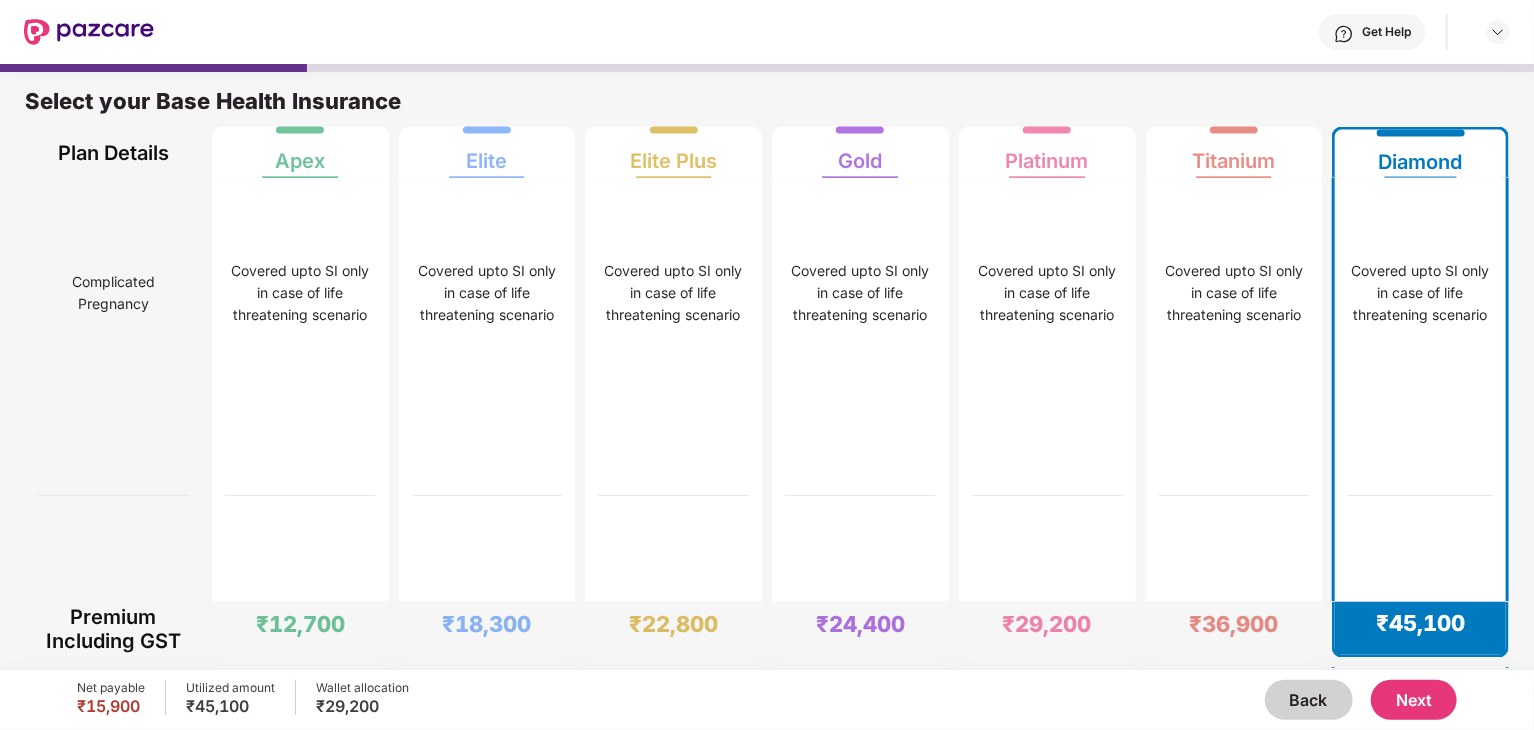 scroll, scrollTop: 5386, scrollLeft: 0, axis: vertical 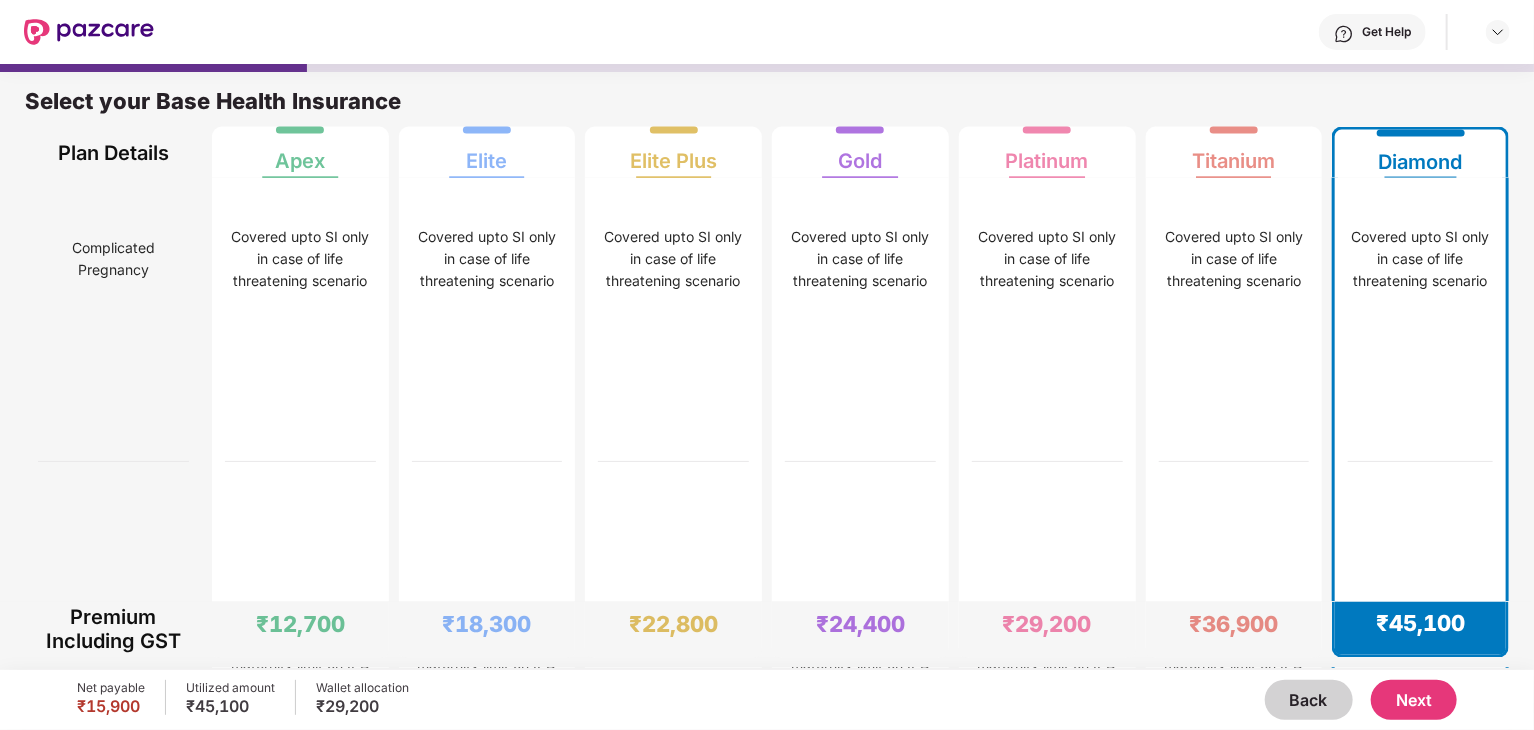 click on "Next" at bounding box center [1414, 700] 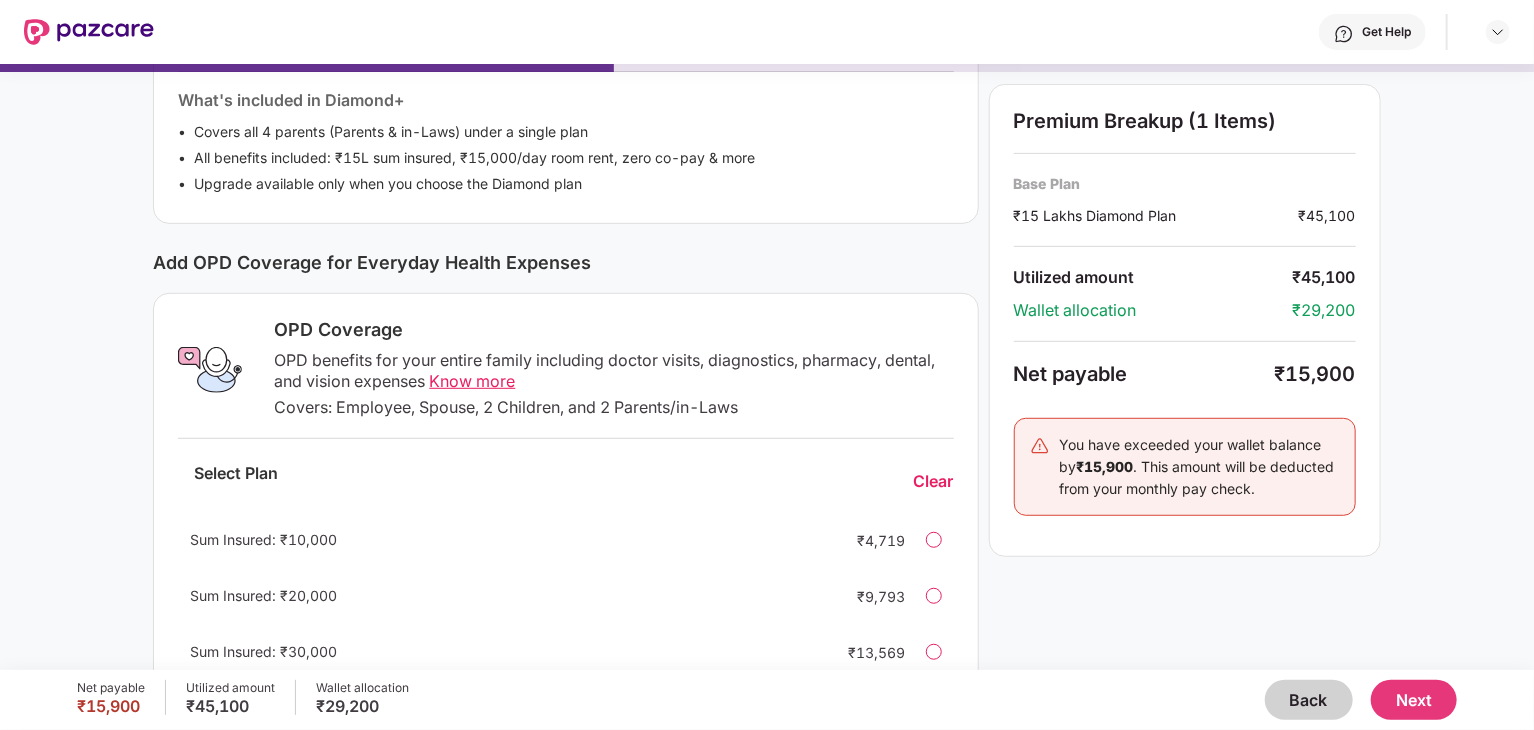 scroll, scrollTop: 496, scrollLeft: 0, axis: vertical 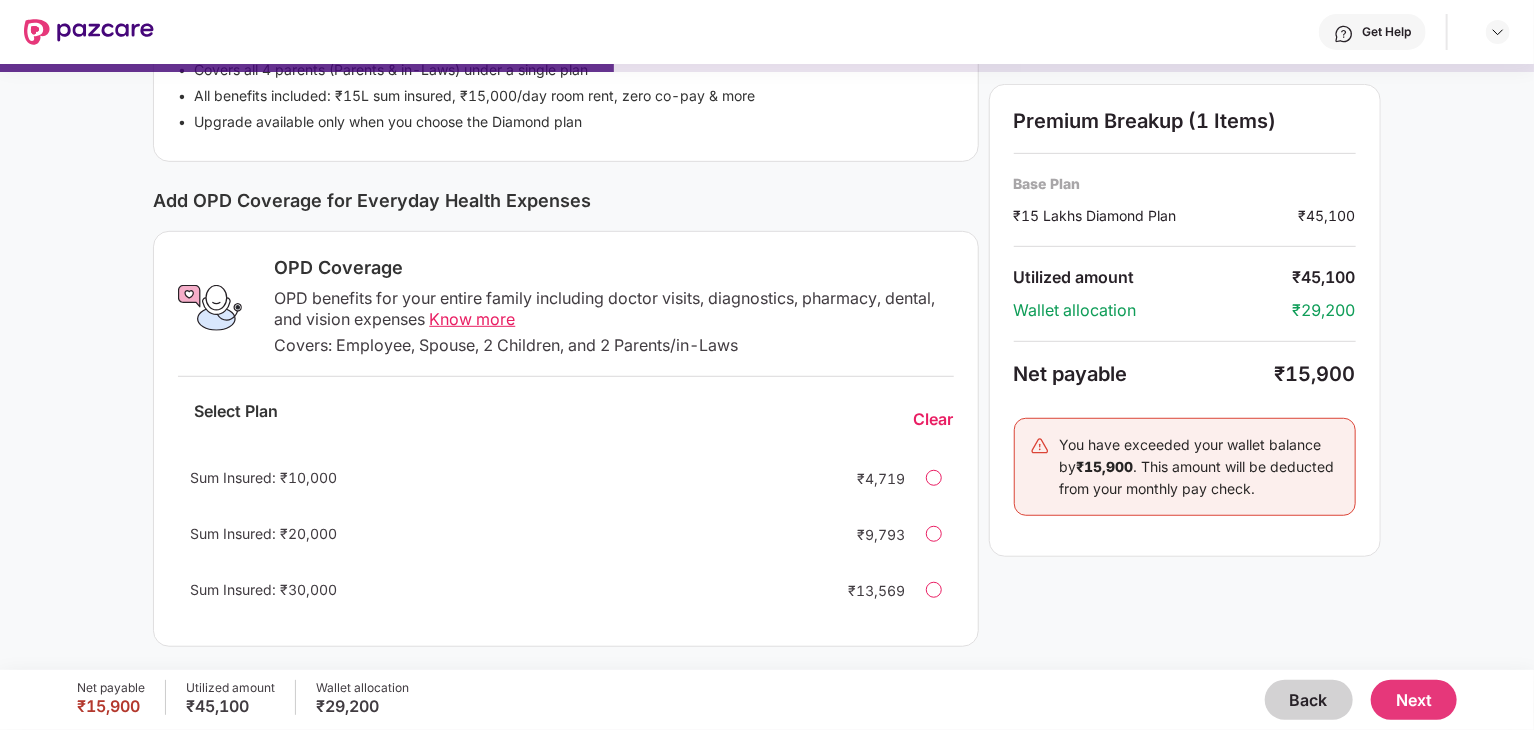 click on "Know more" at bounding box center [472, 319] 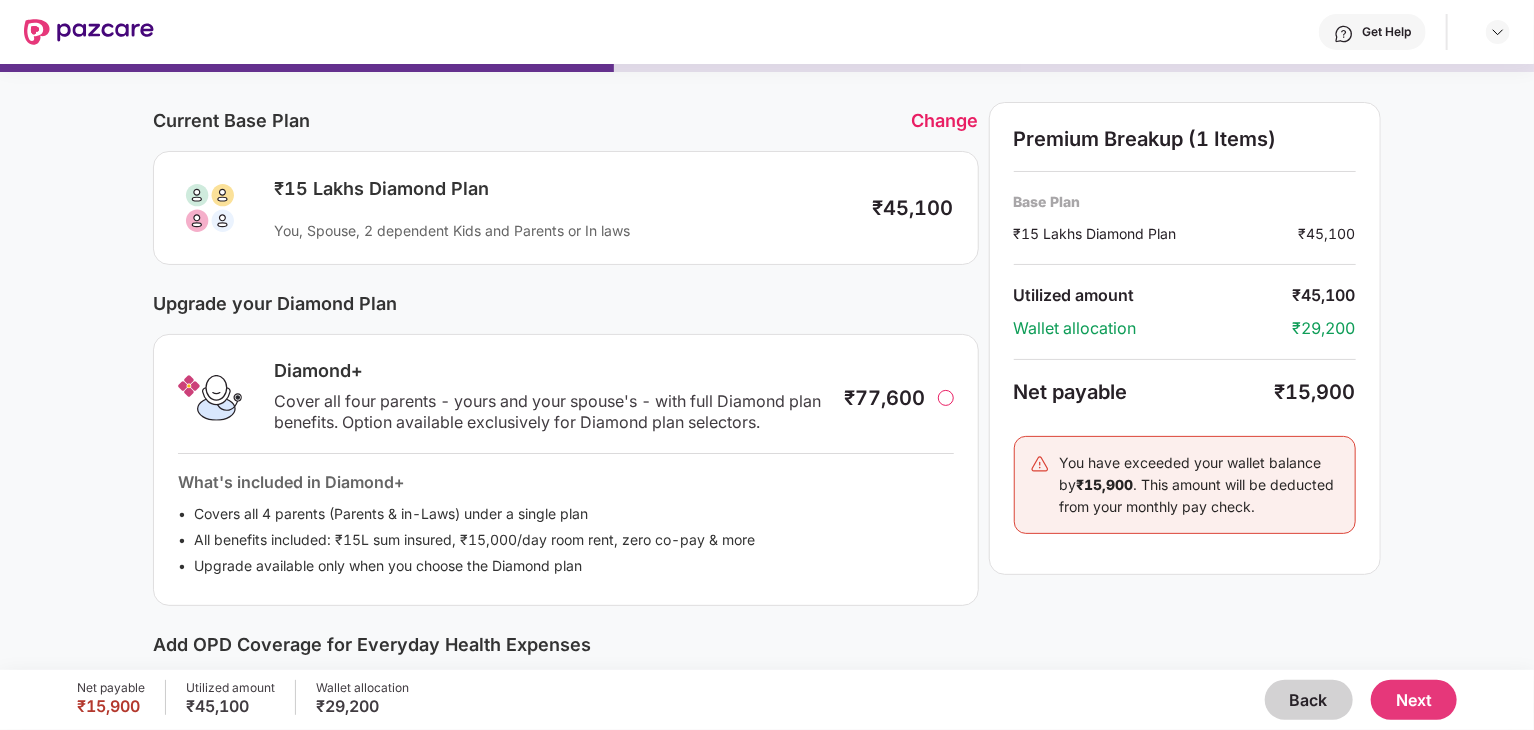 scroll, scrollTop: 496, scrollLeft: 0, axis: vertical 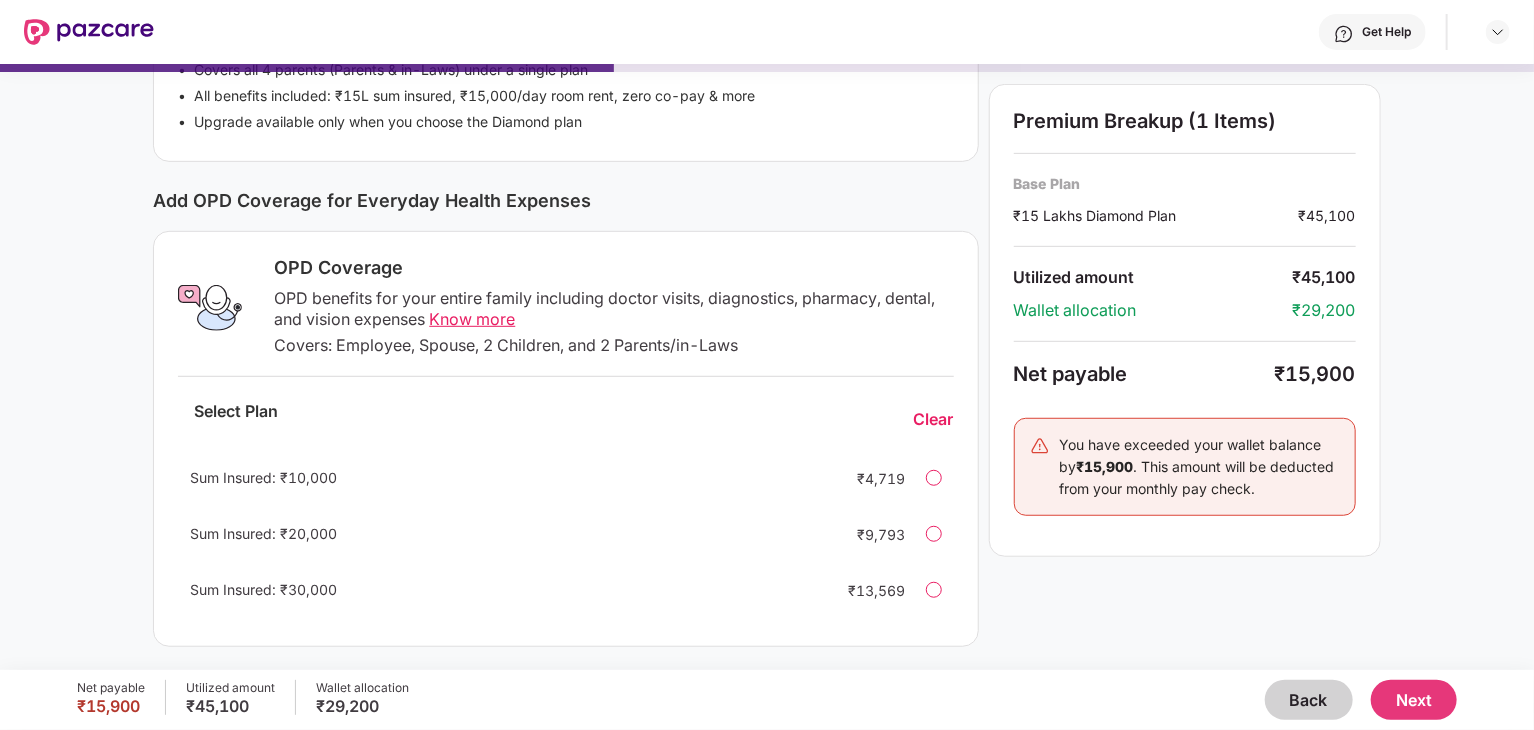 click on "Net payable ₹15,900 Utilized amount ₹45,100 Wallet allocation ₹29,200 Back   Next" at bounding box center [767, 700] 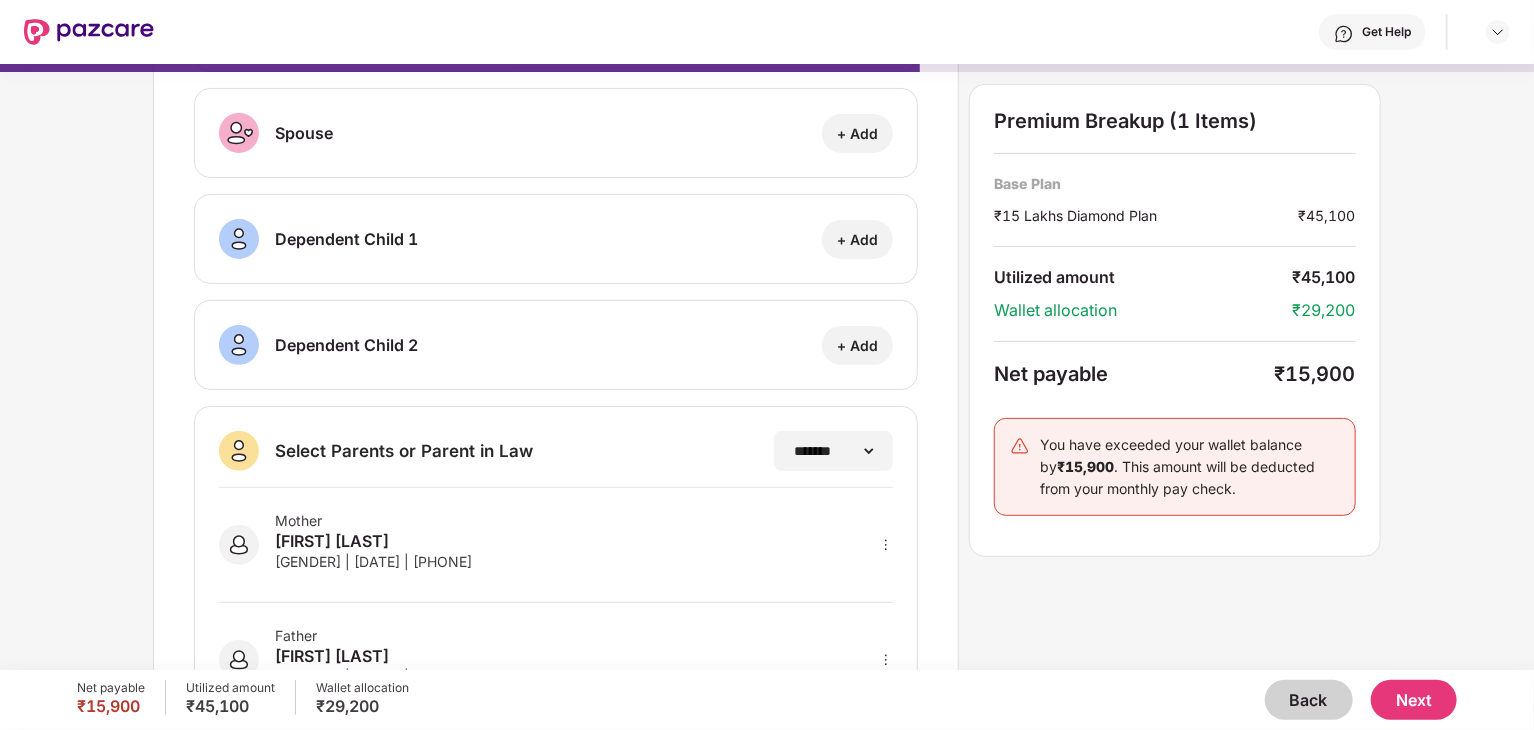 scroll, scrollTop: 216, scrollLeft: 0, axis: vertical 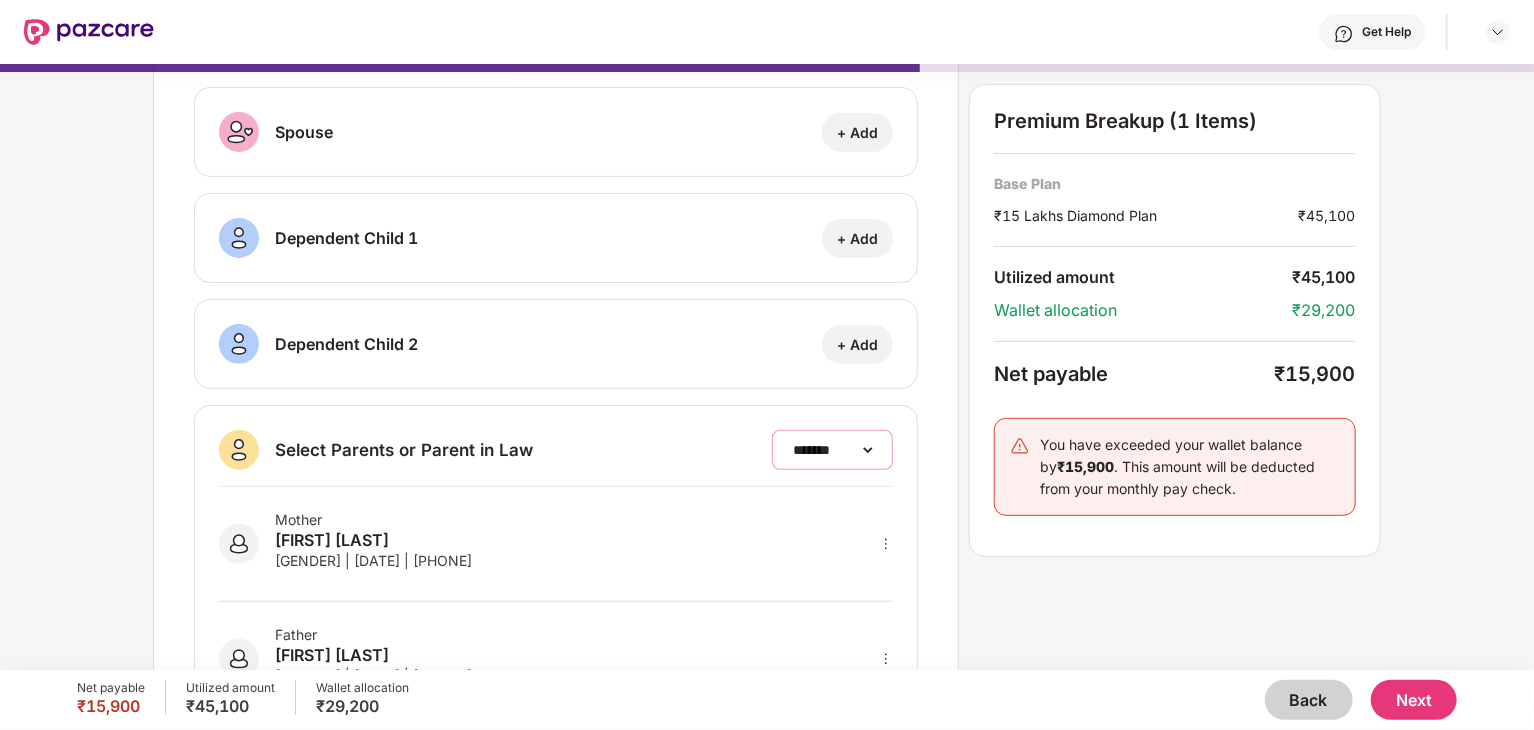 click on "**********" at bounding box center [832, 450] 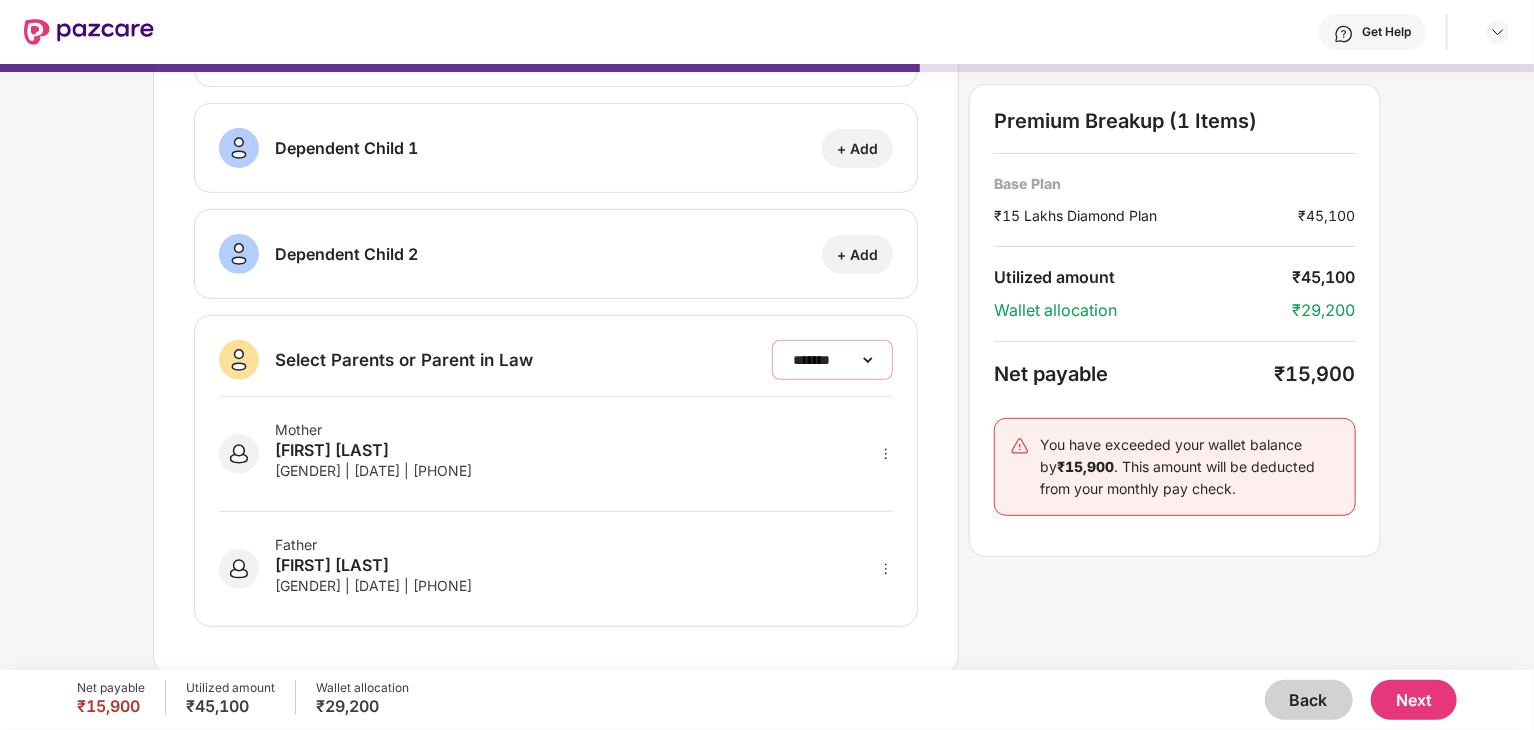 scroll, scrollTop: 305, scrollLeft: 0, axis: vertical 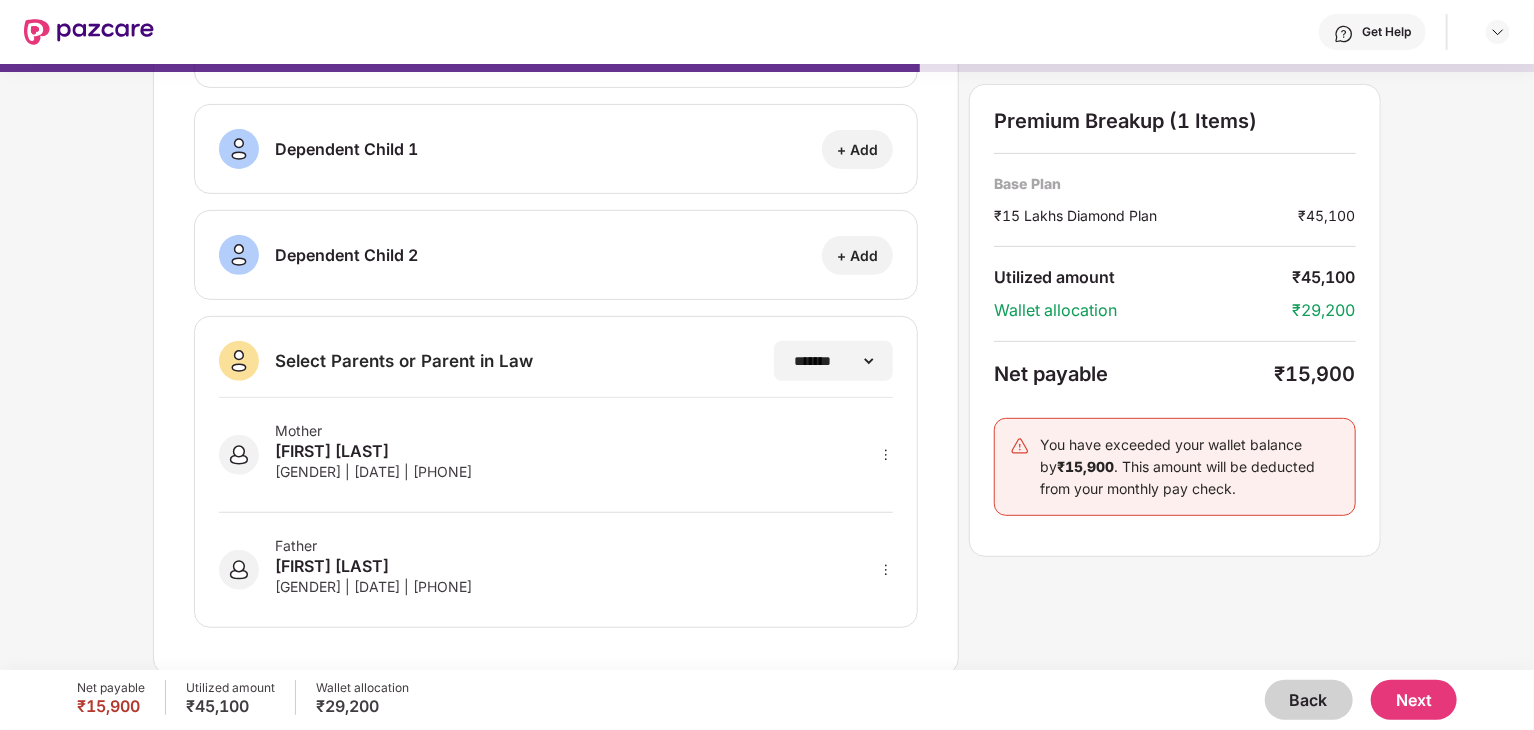 click on "Next" at bounding box center [1414, 700] 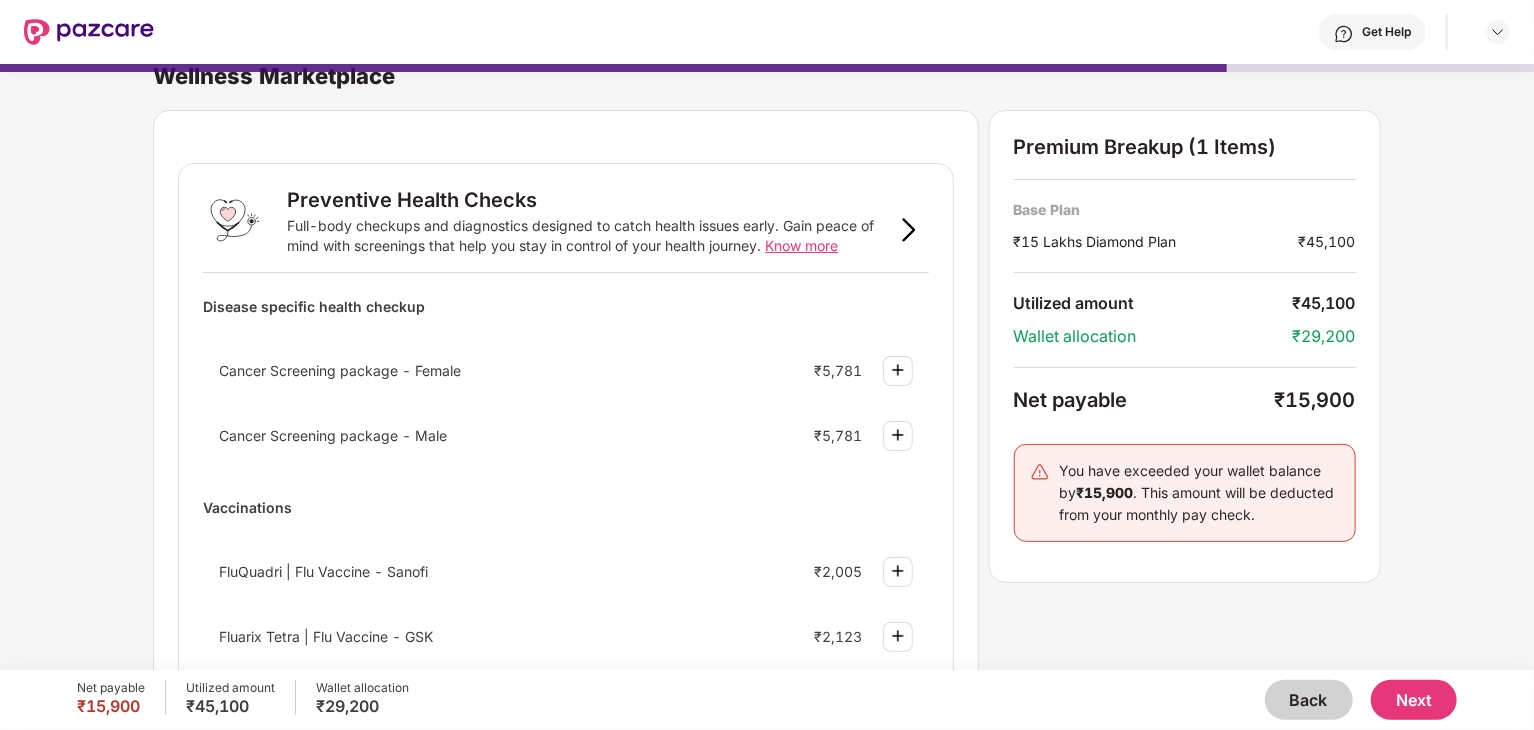 scroll, scrollTop: 0, scrollLeft: 0, axis: both 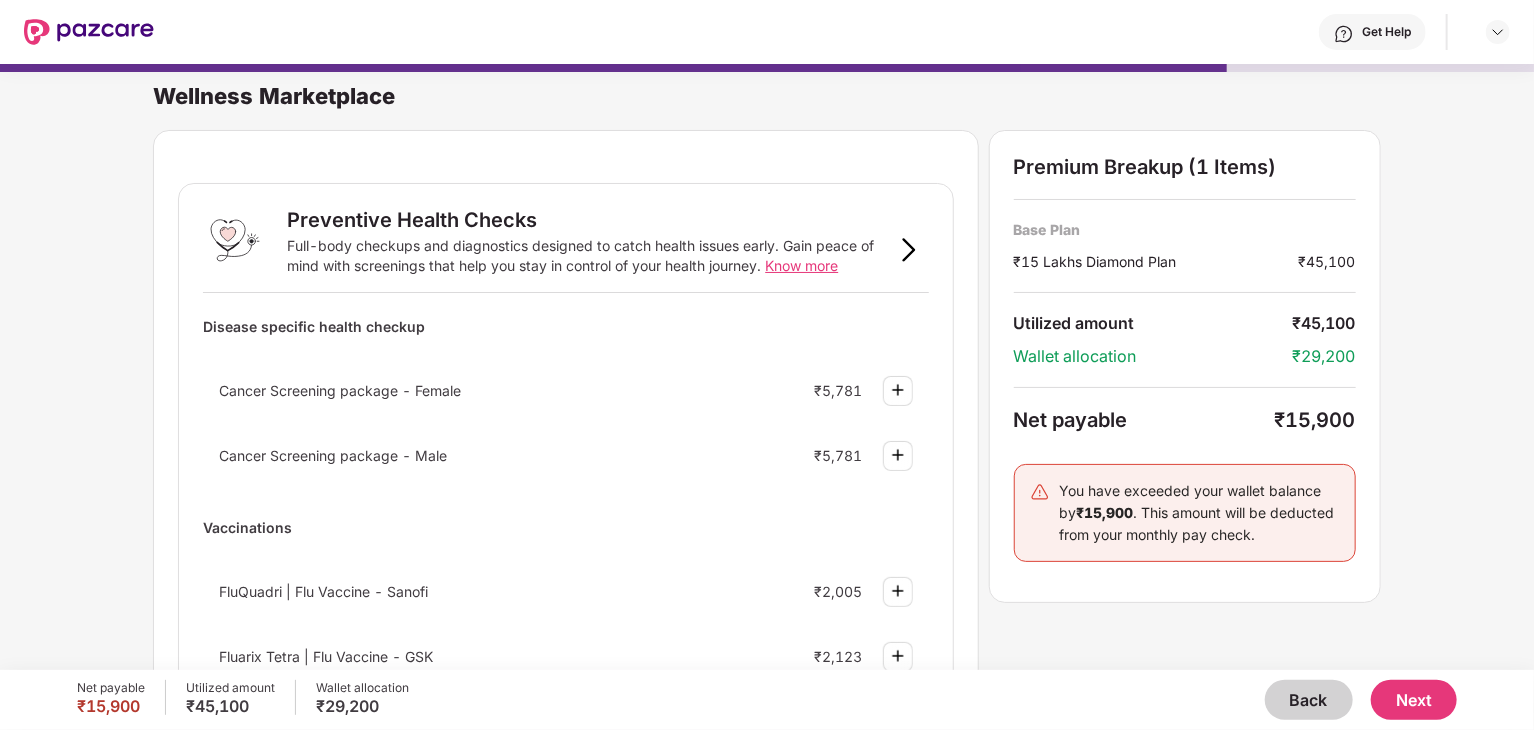 click on "Next" at bounding box center (1414, 700) 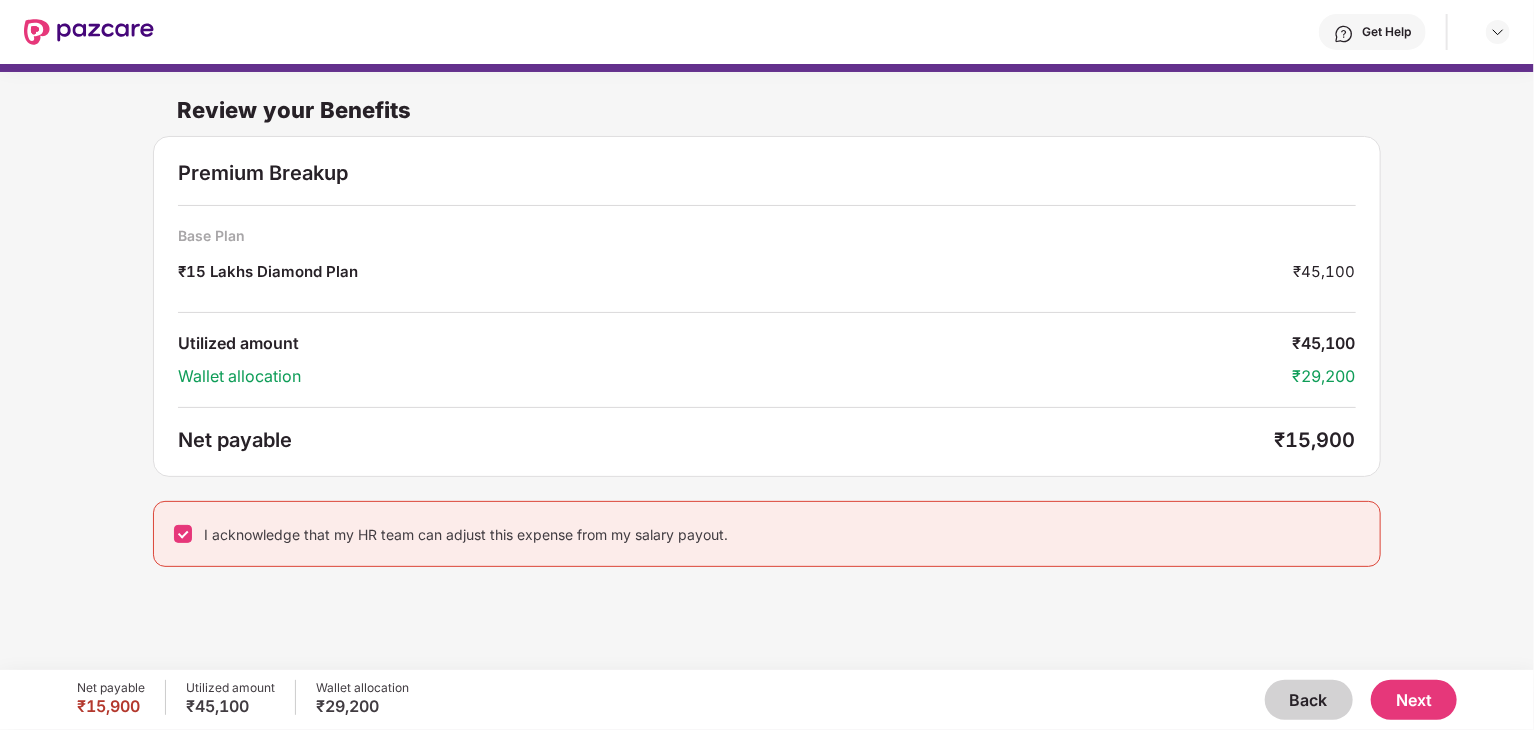 click on "Next" at bounding box center [1414, 700] 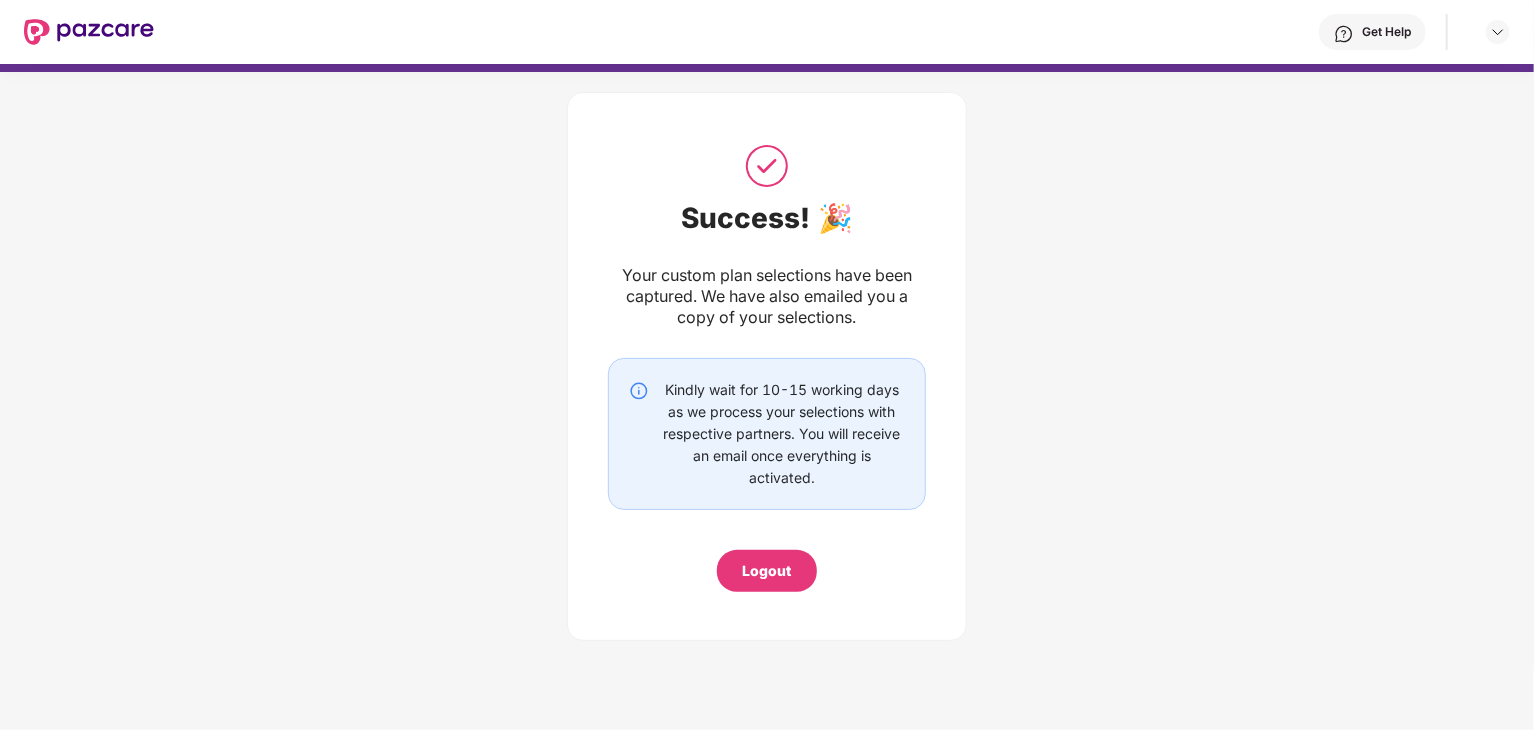 click on "Logout" at bounding box center [767, 571] 